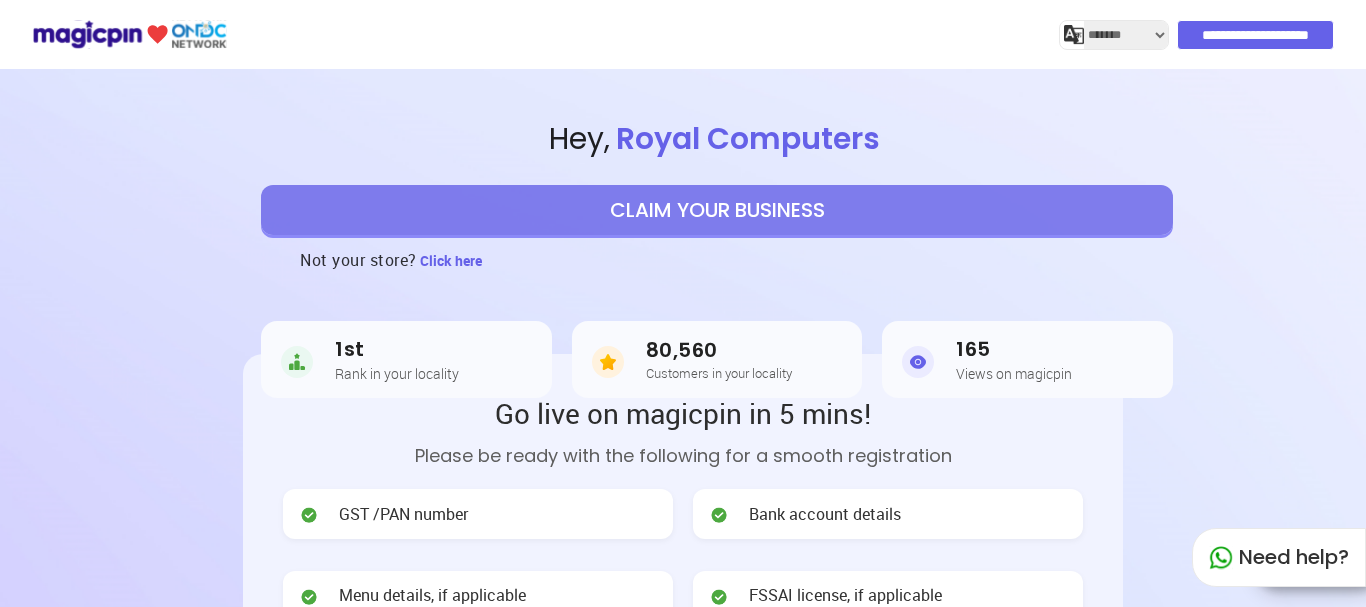 select on "*******" 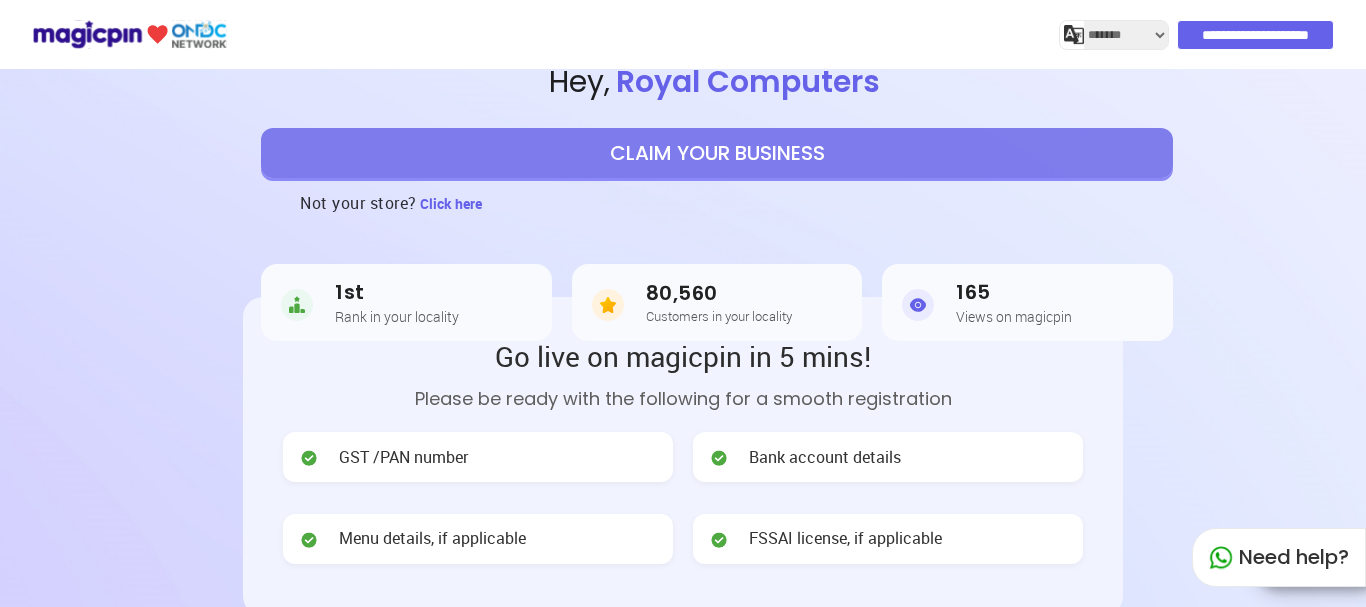 scroll, scrollTop: 200, scrollLeft: 0, axis: vertical 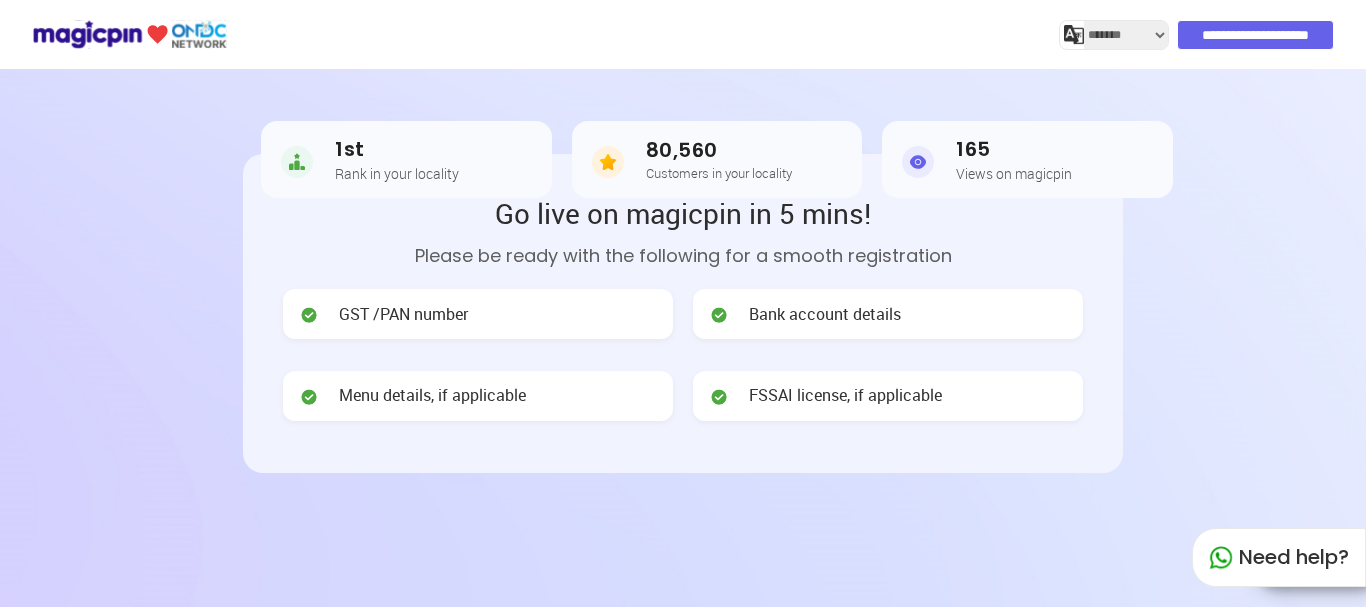 click on "GST /PAN number" at bounding box center [478, 314] 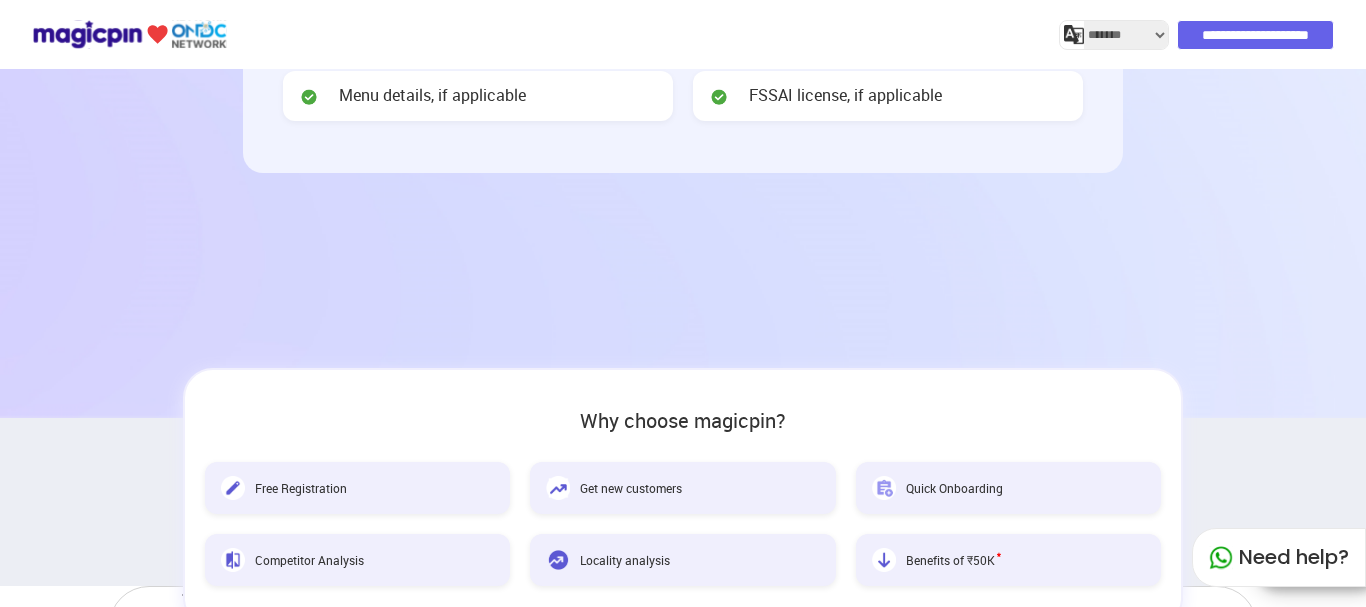 scroll, scrollTop: 100, scrollLeft: 0, axis: vertical 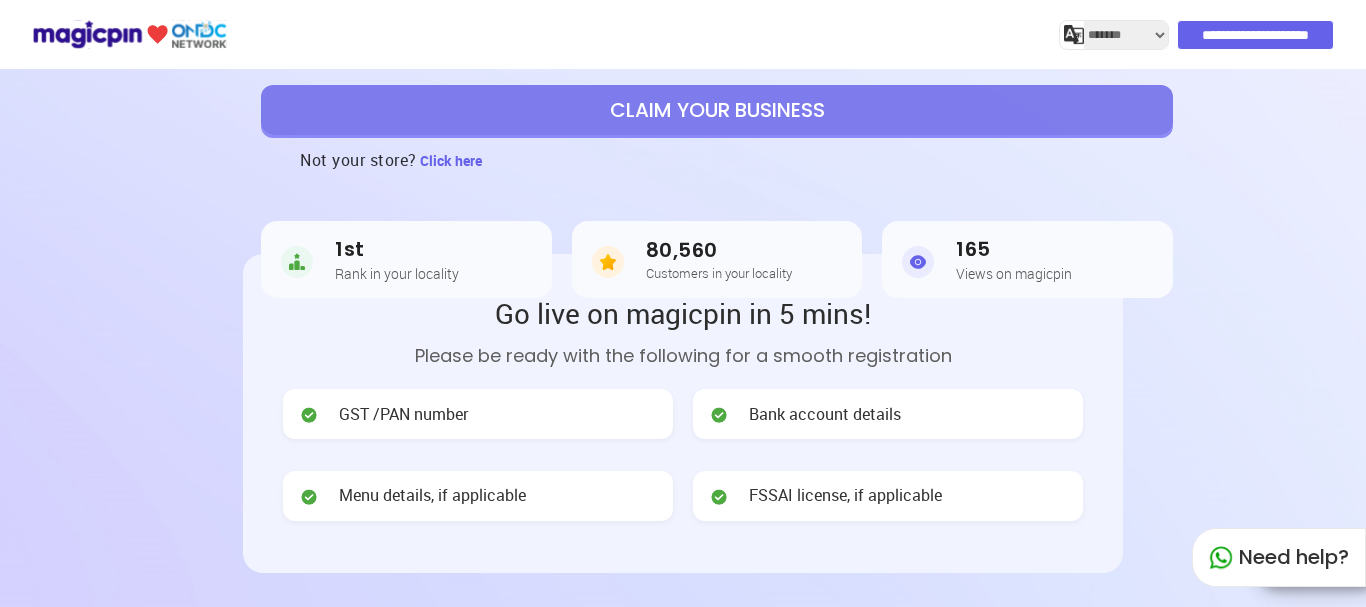 click on "Bank account details" at bounding box center (888, 414) 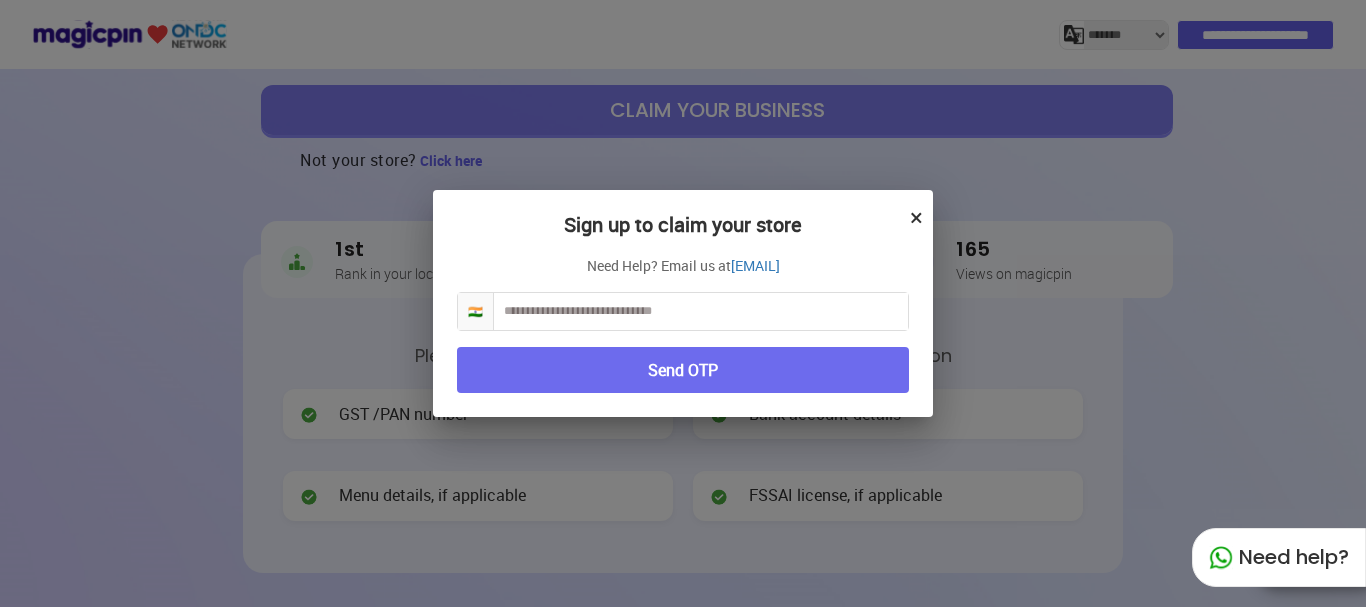 click at bounding box center (701, 311) 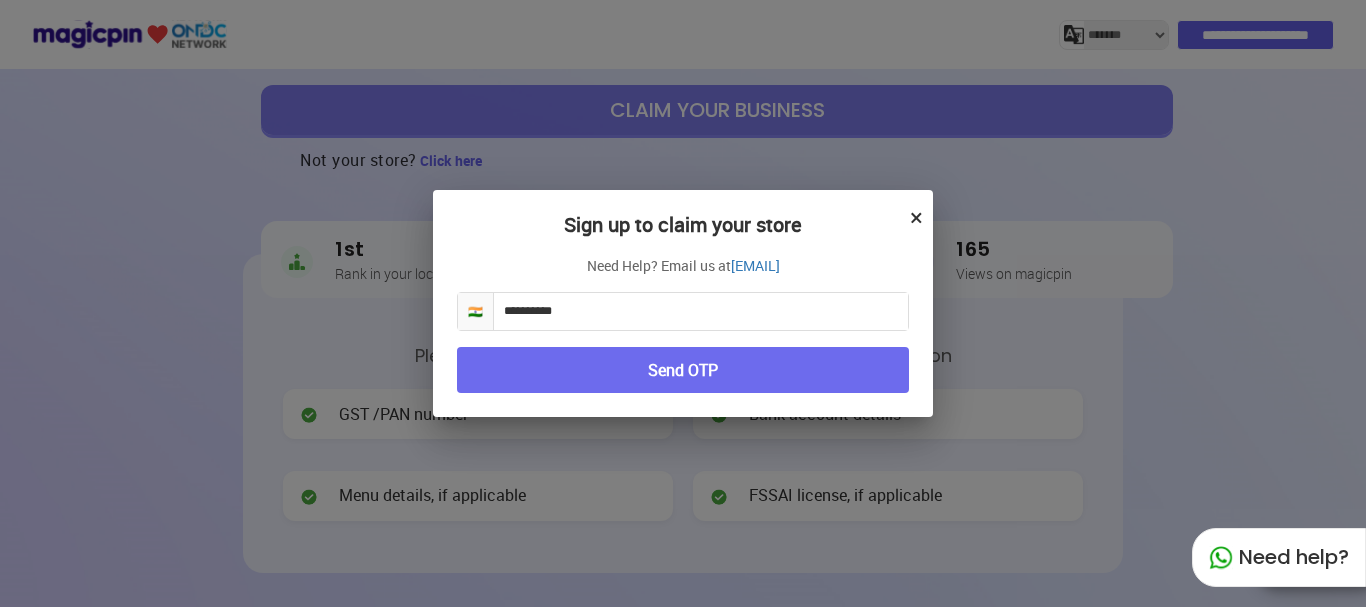 type on "**********" 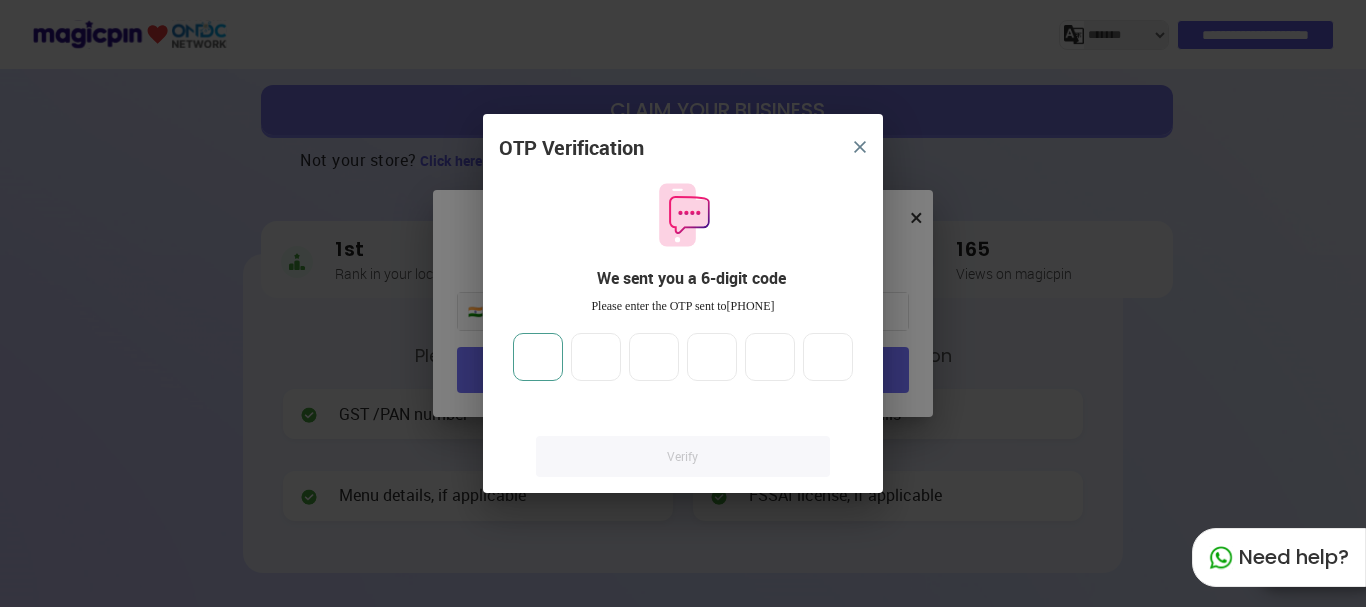 click at bounding box center [538, 357] 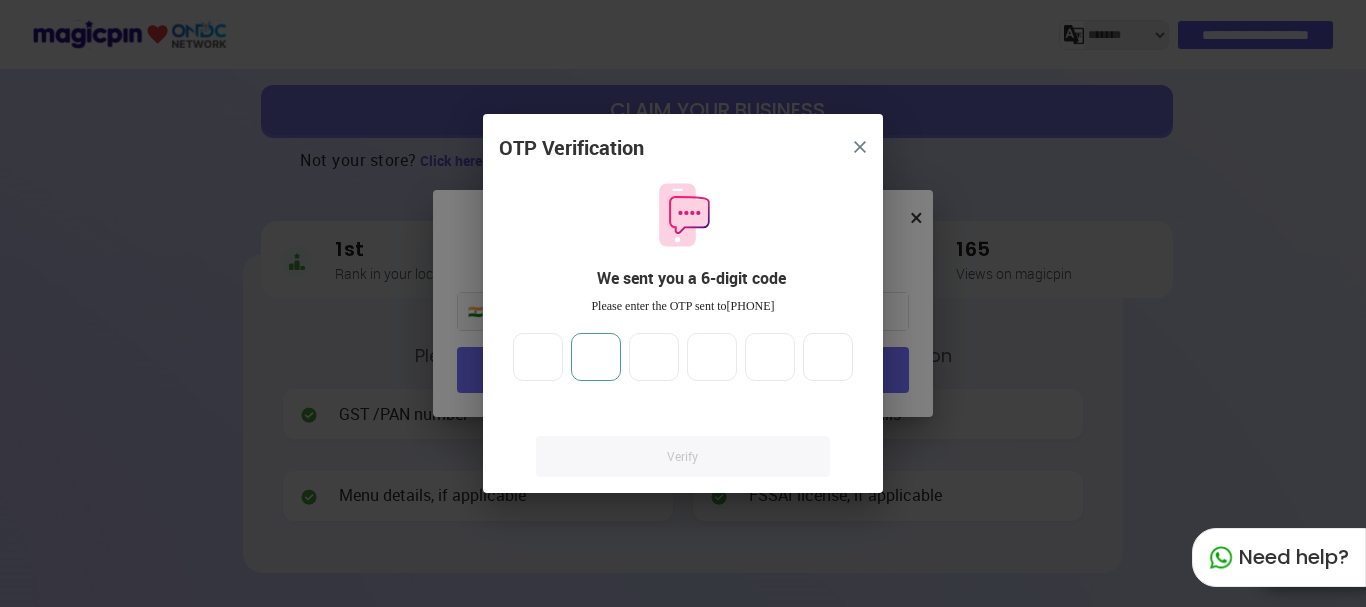 type on "*" 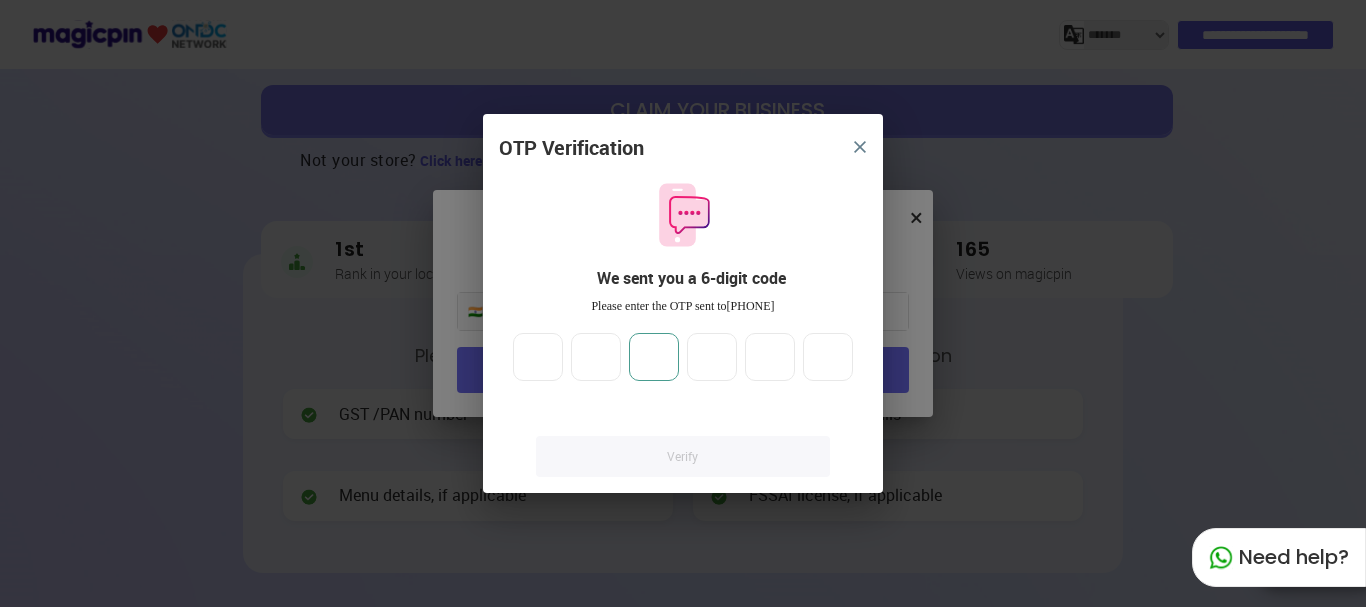 type on "*" 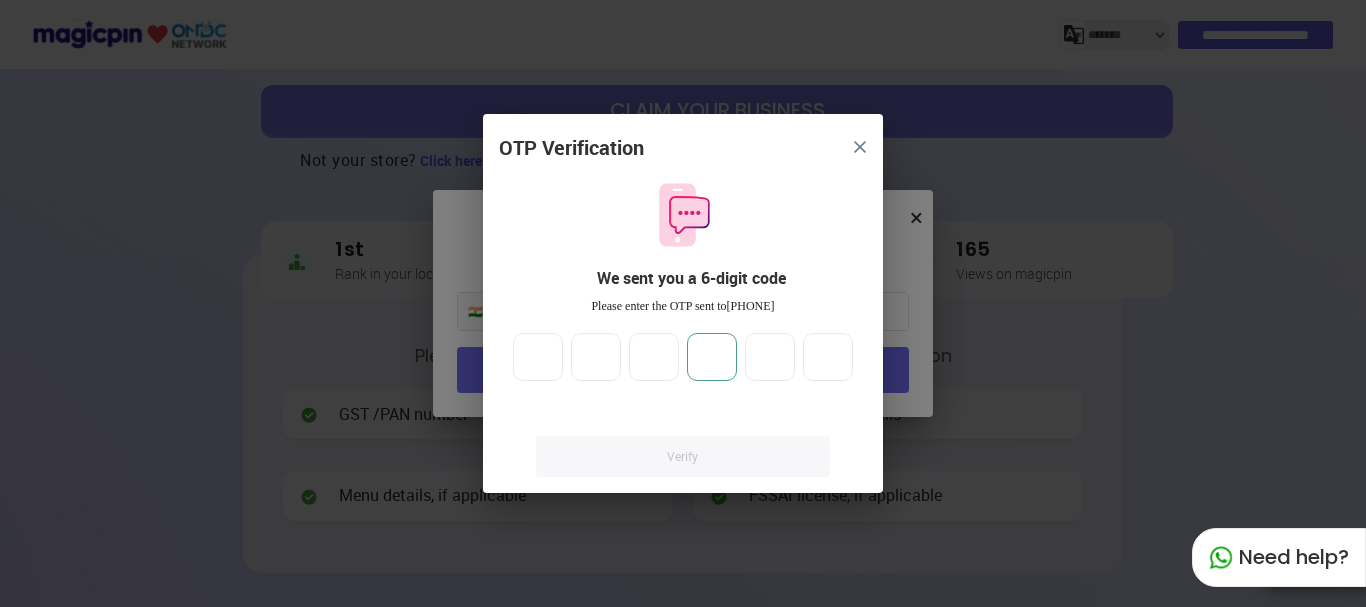 type on "*" 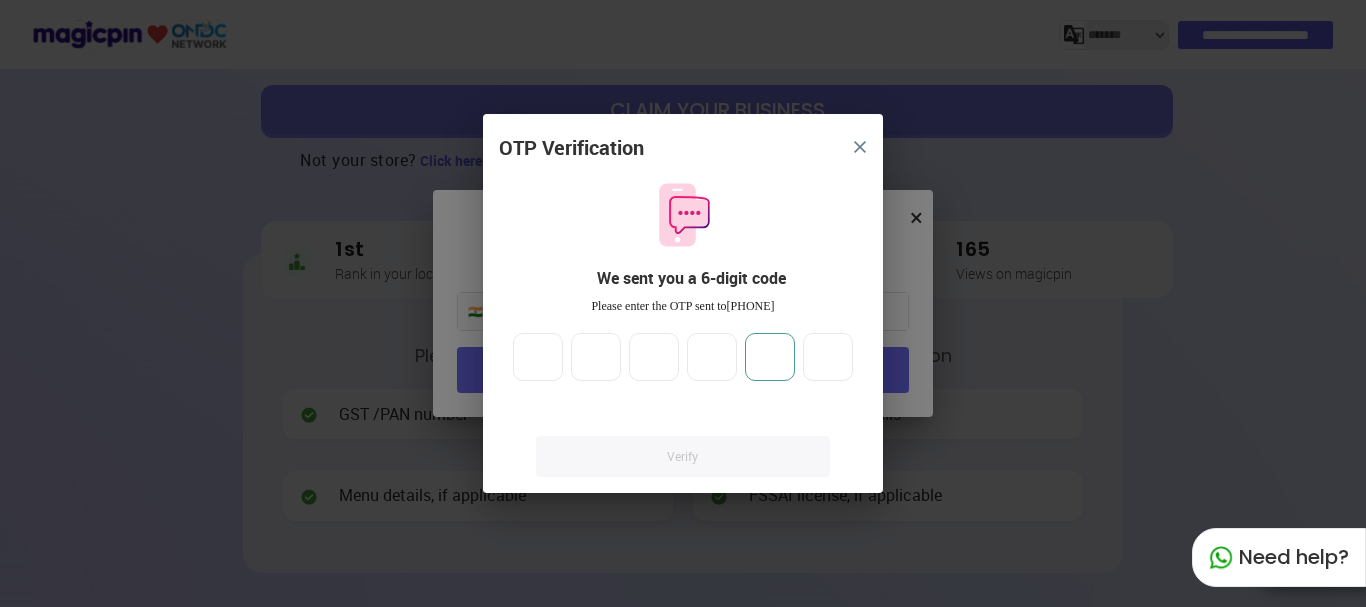 type on "*" 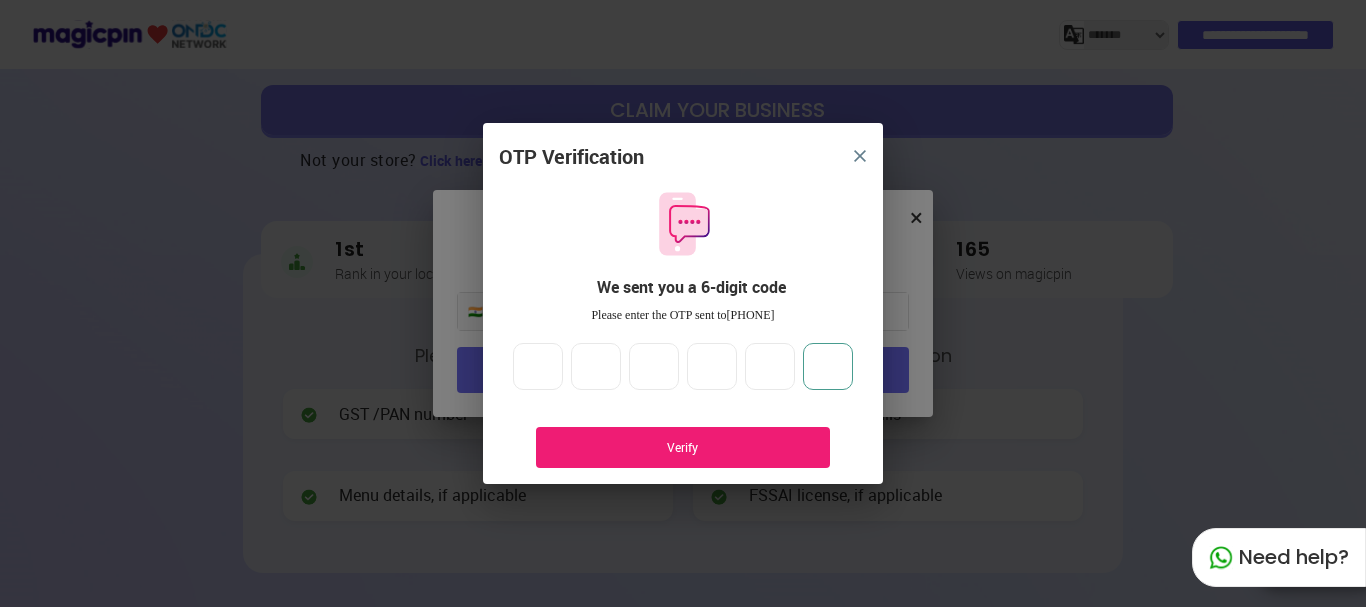 type on "*" 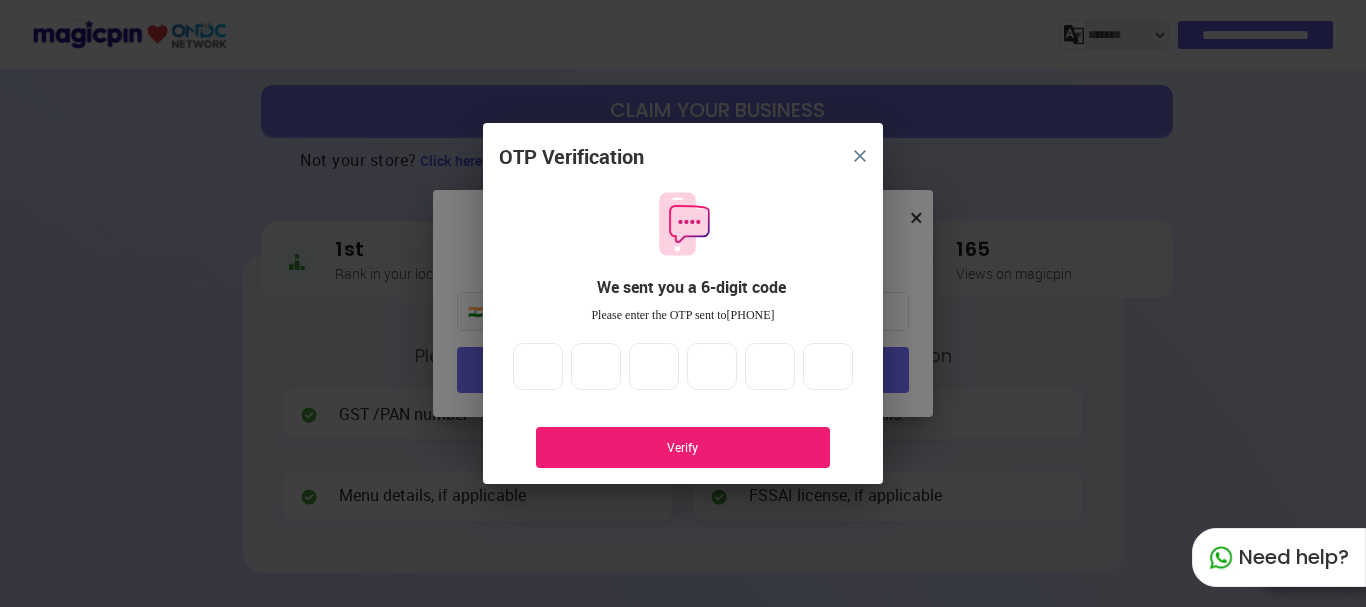 click on "Verify" at bounding box center [683, 447] 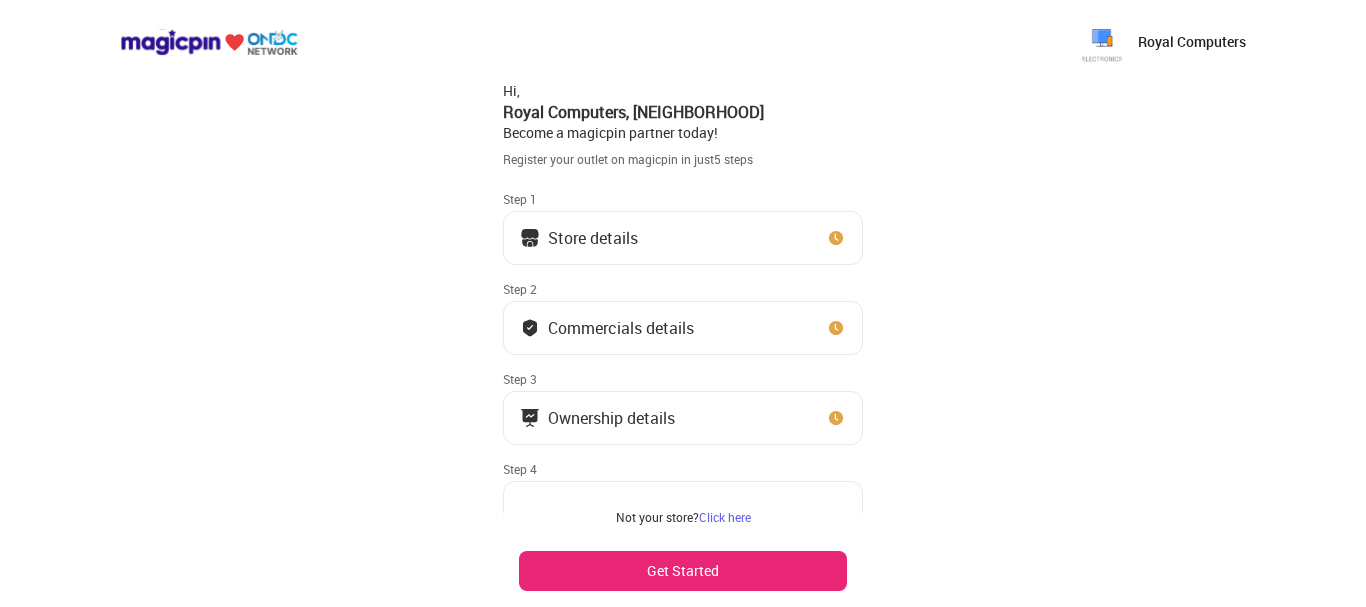 scroll, scrollTop: 0, scrollLeft: 0, axis: both 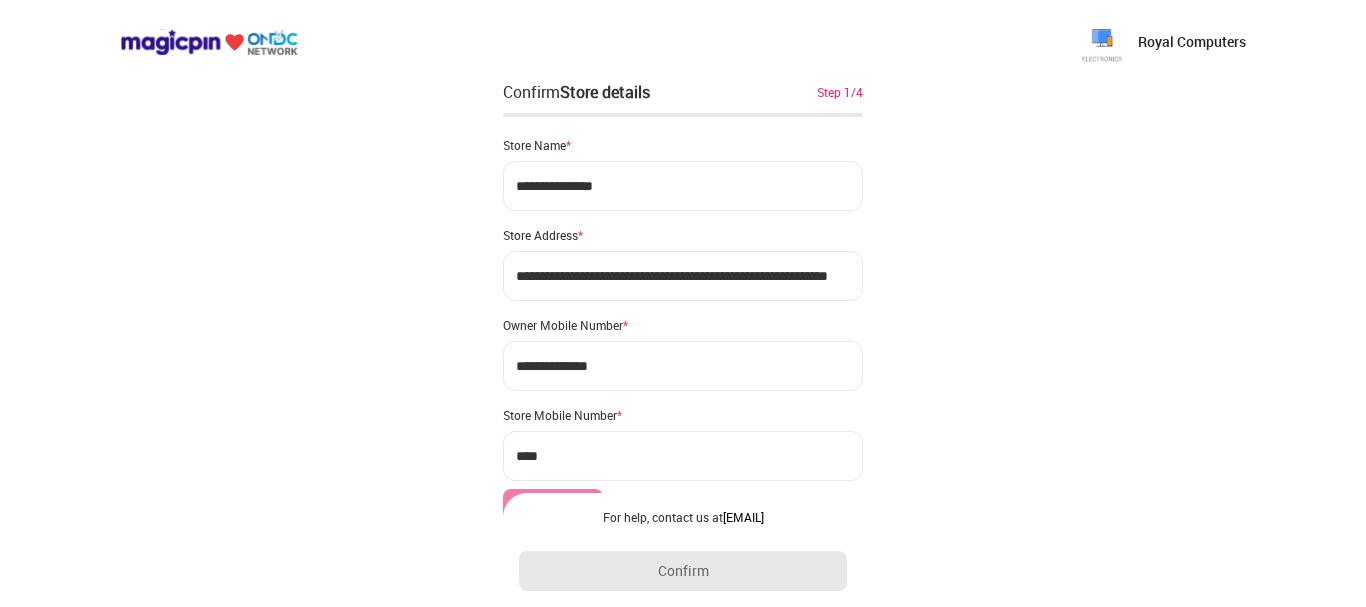 click on "***" at bounding box center [683, 456] 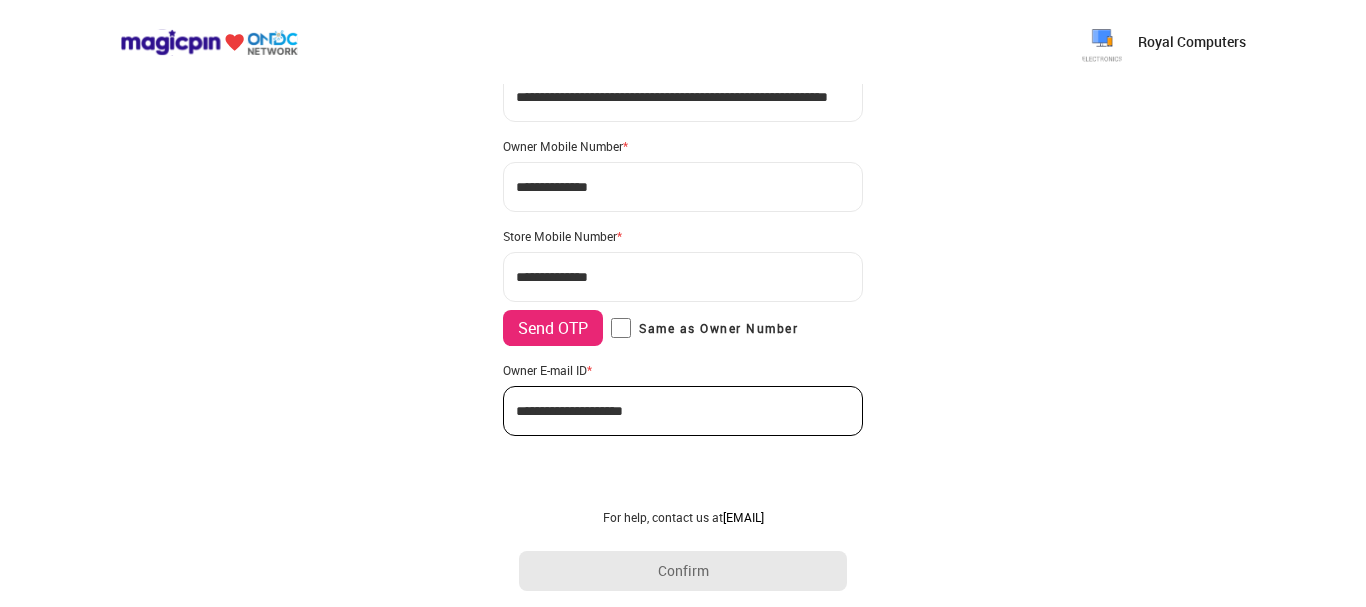 scroll, scrollTop: 188, scrollLeft: 0, axis: vertical 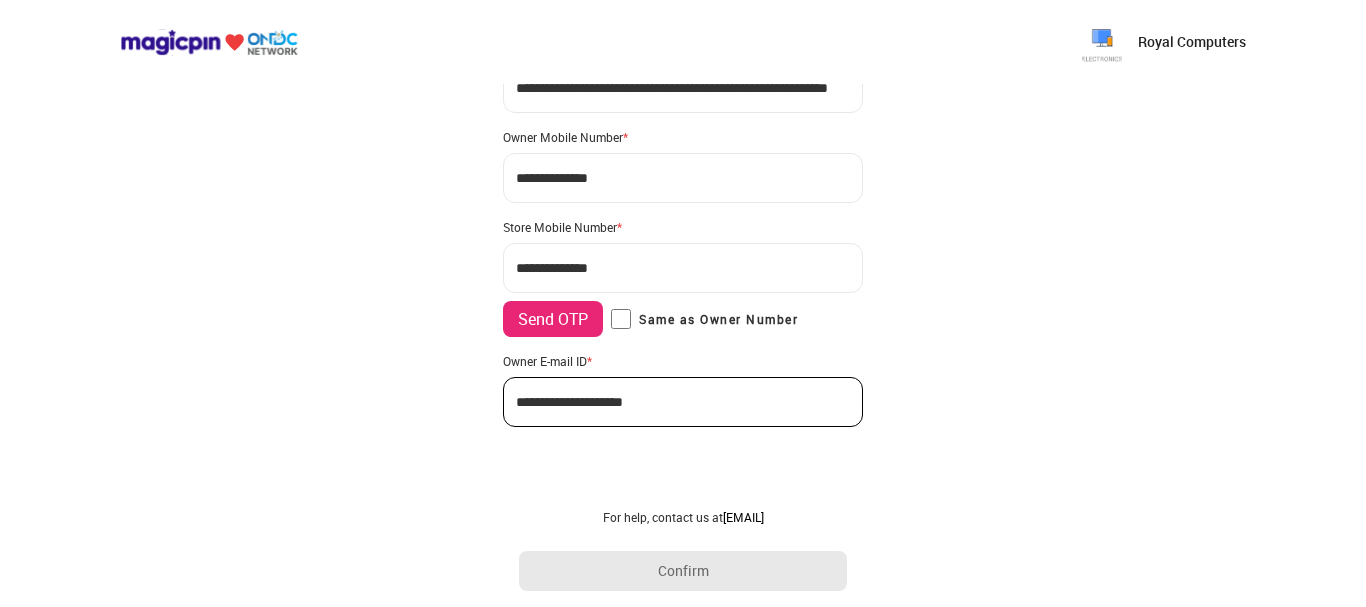 type on "**********" 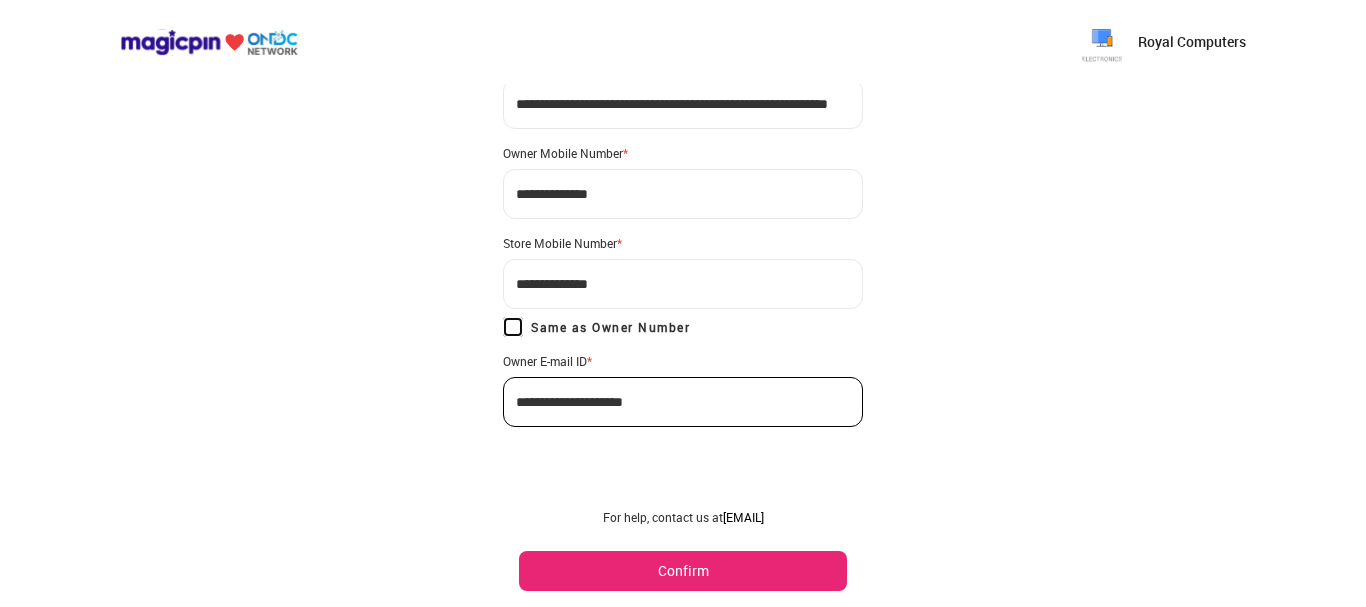 scroll, scrollTop: 172, scrollLeft: 0, axis: vertical 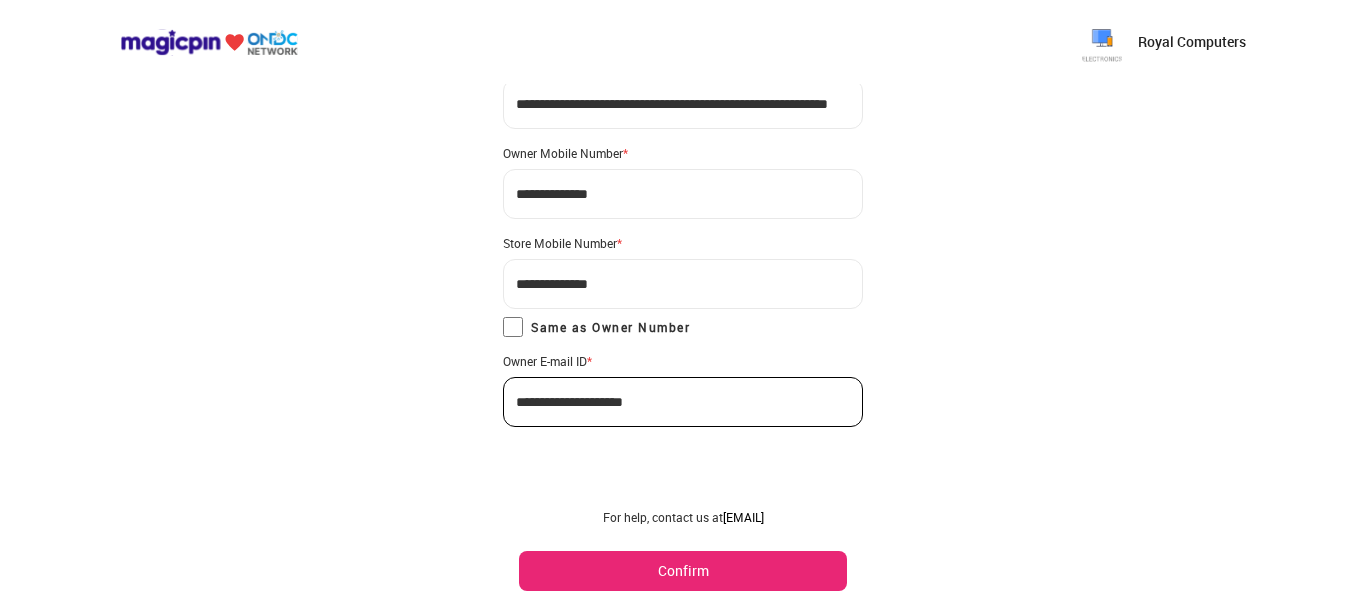 click on "Confirm" at bounding box center (683, 571) 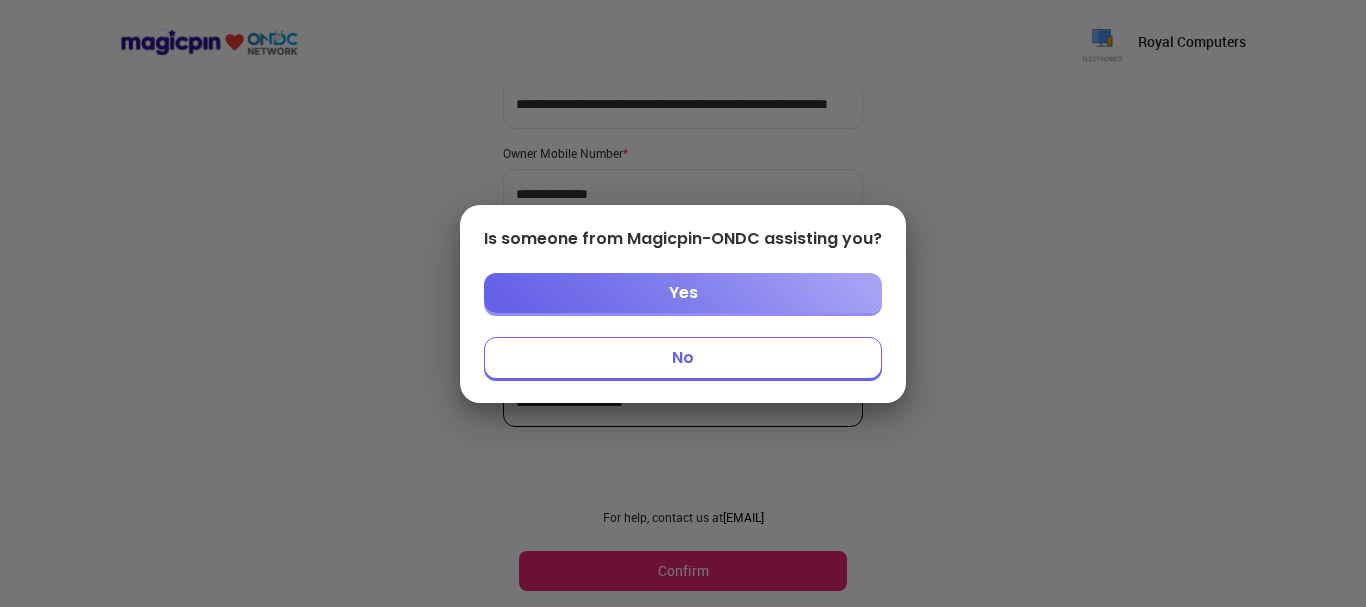 click on "Yes" at bounding box center [683, 293] 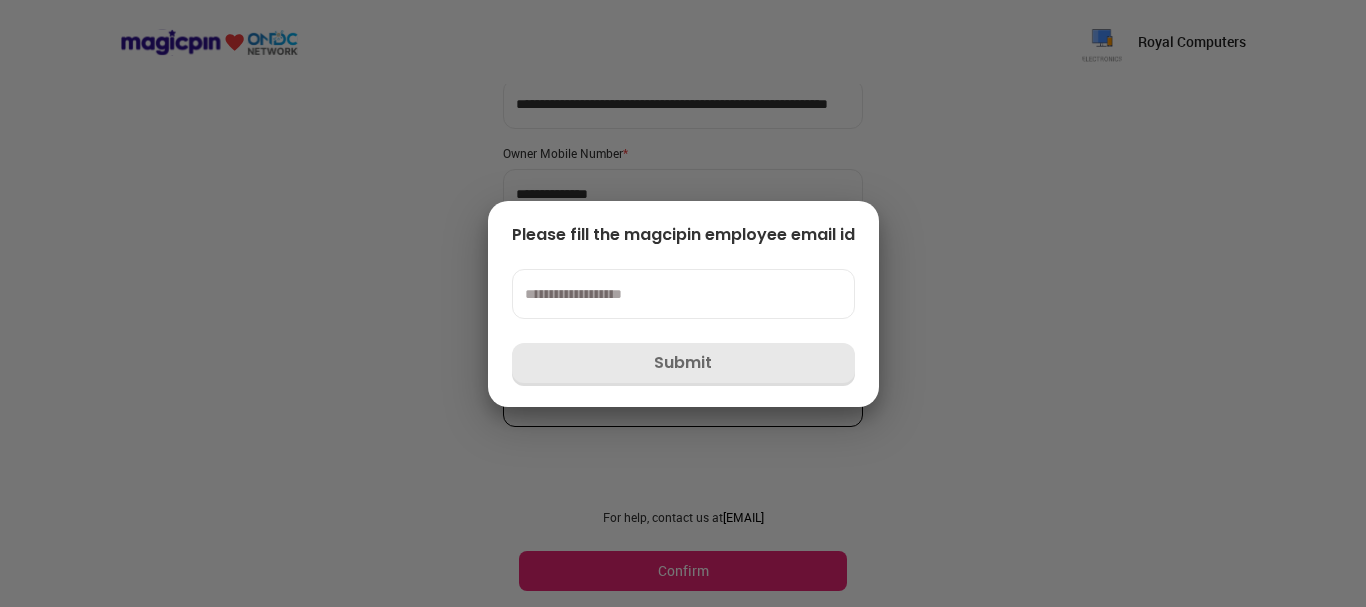 click at bounding box center (683, 294) 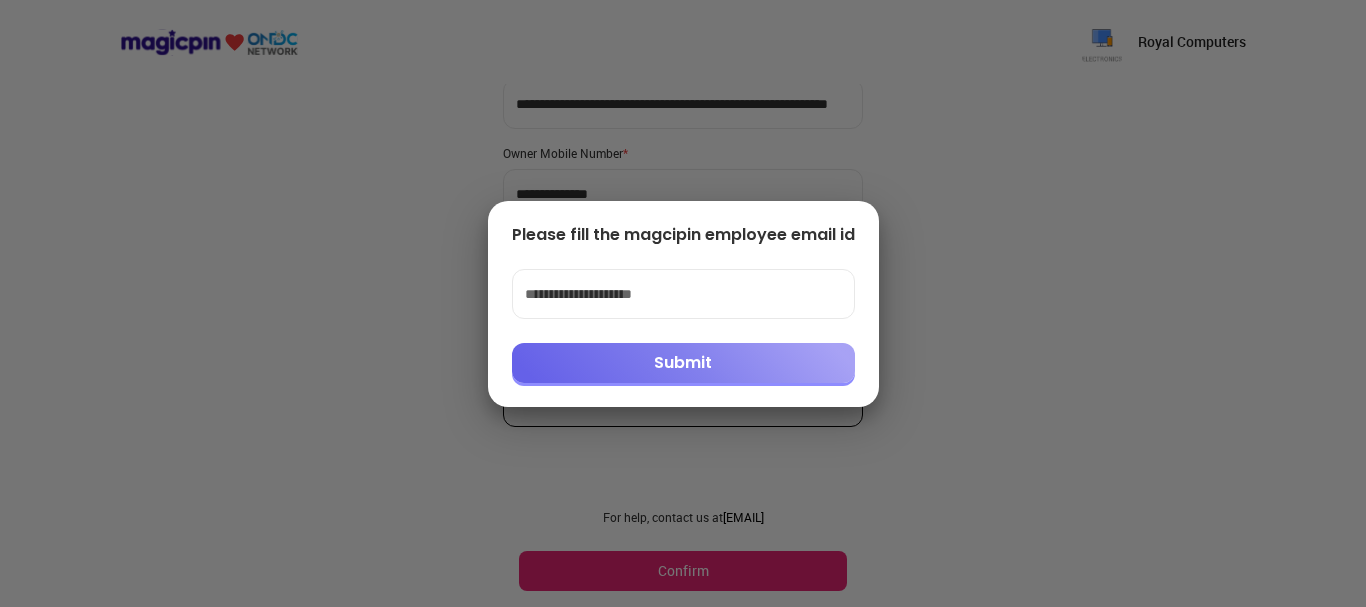 type on "**********" 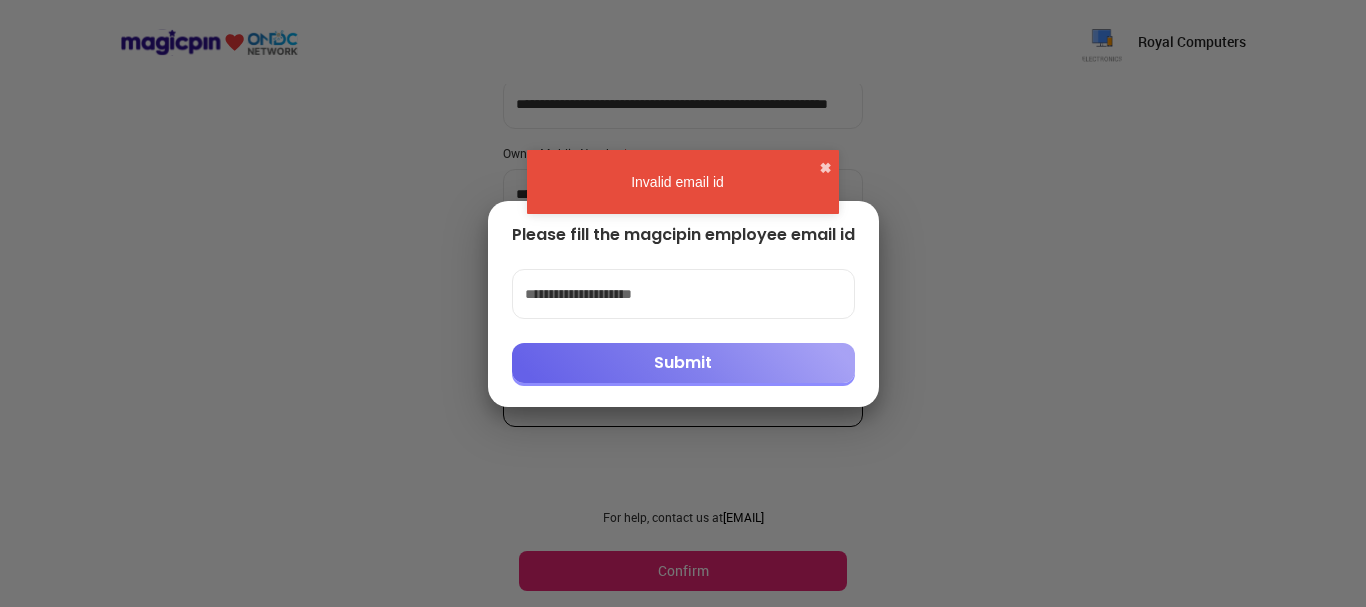 click on "Invalid email id ✖" at bounding box center [683, 182] 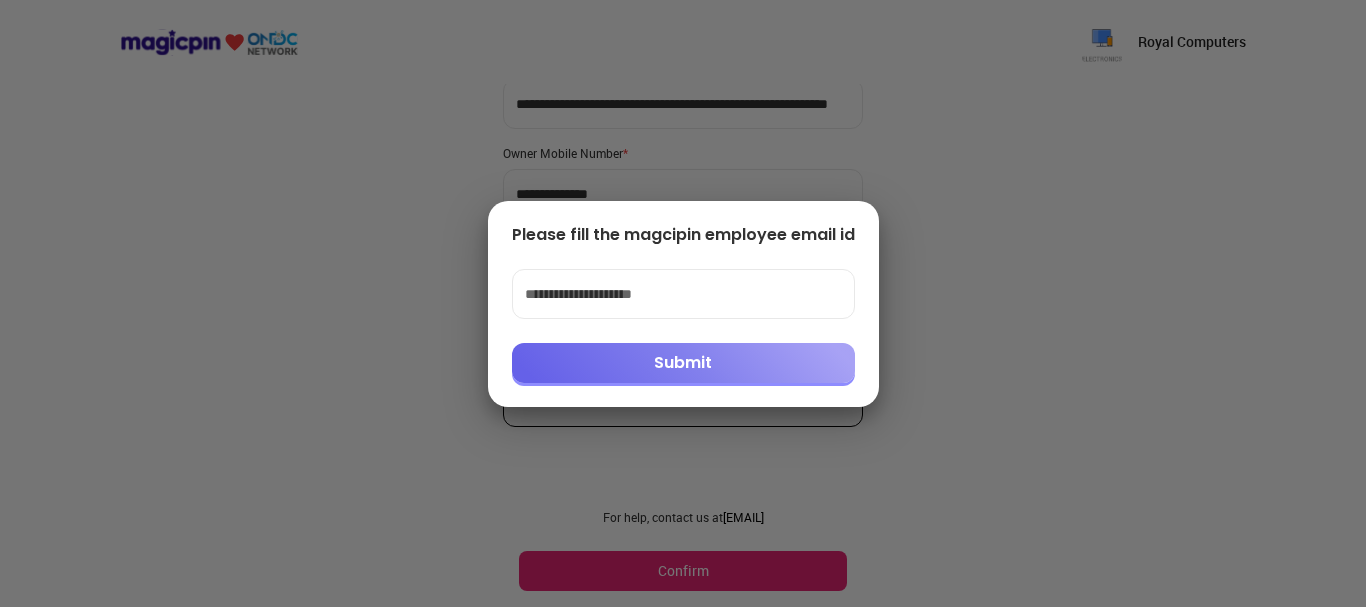 click on "Submit" at bounding box center (683, 363) 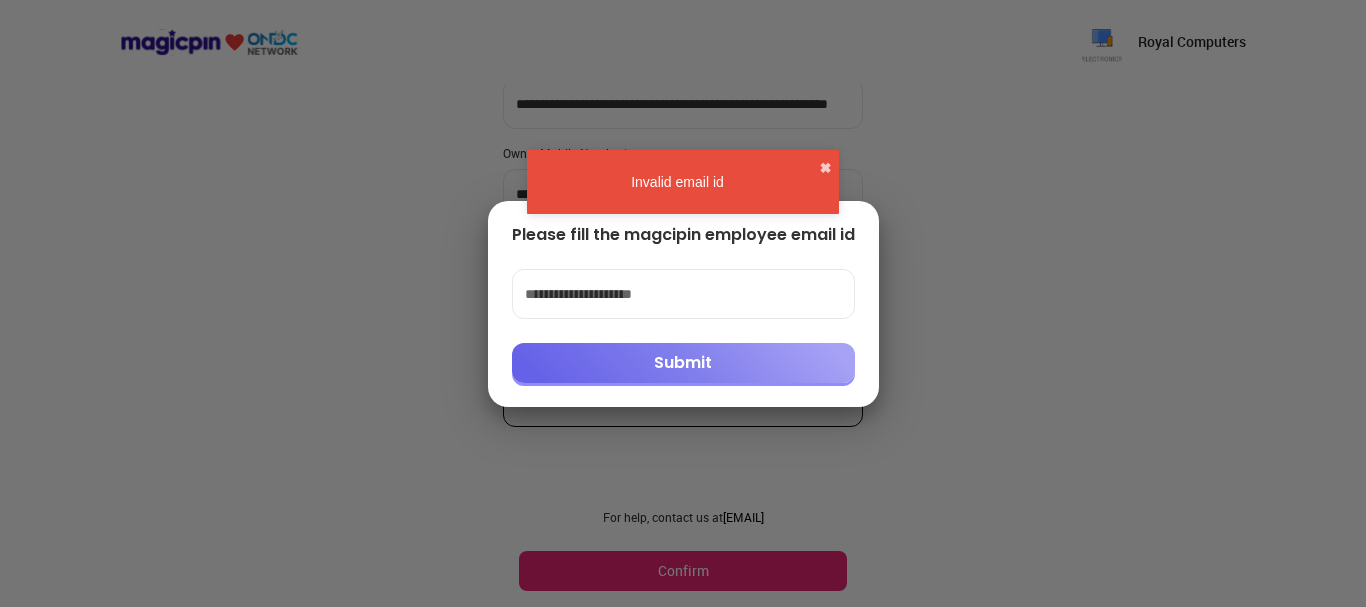 click on "Invalid email id ✖" at bounding box center (683, 182) 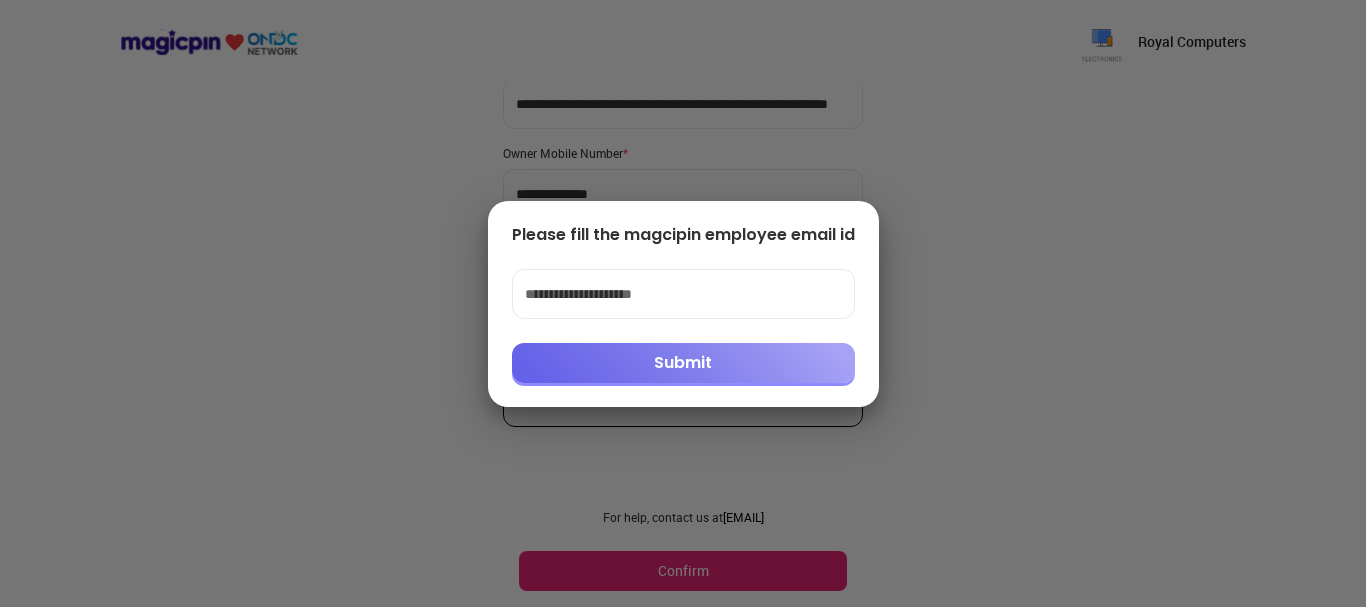 click on "**********" at bounding box center (683, 304) 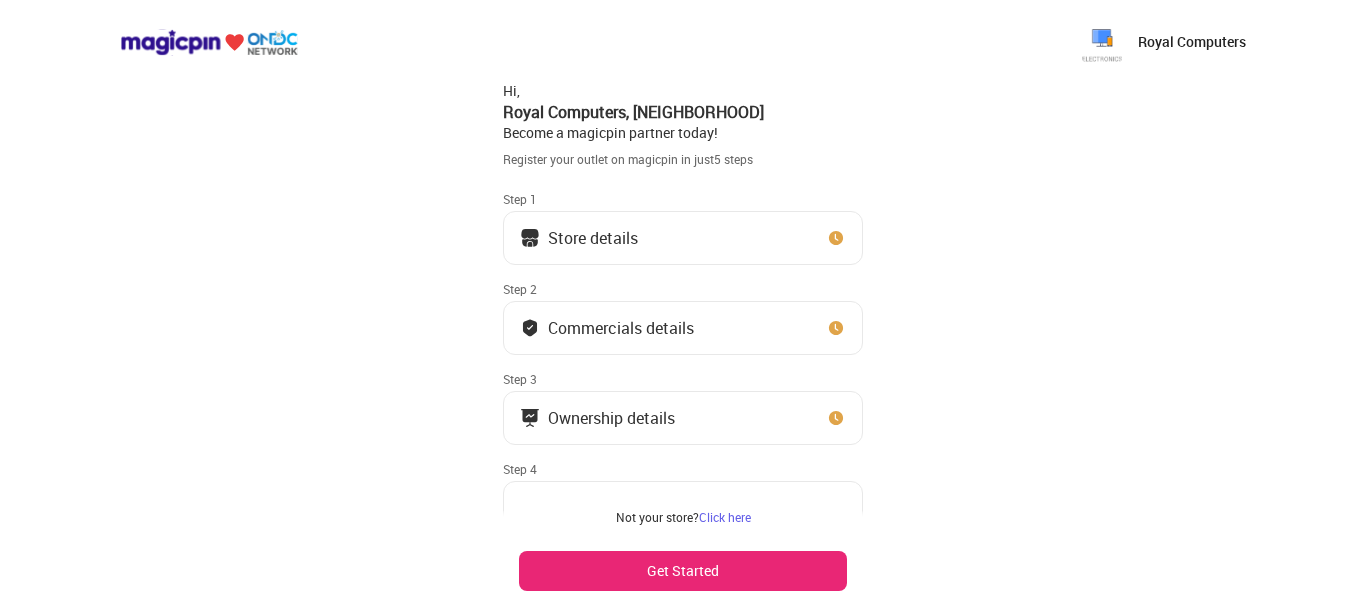 scroll, scrollTop: 0, scrollLeft: 0, axis: both 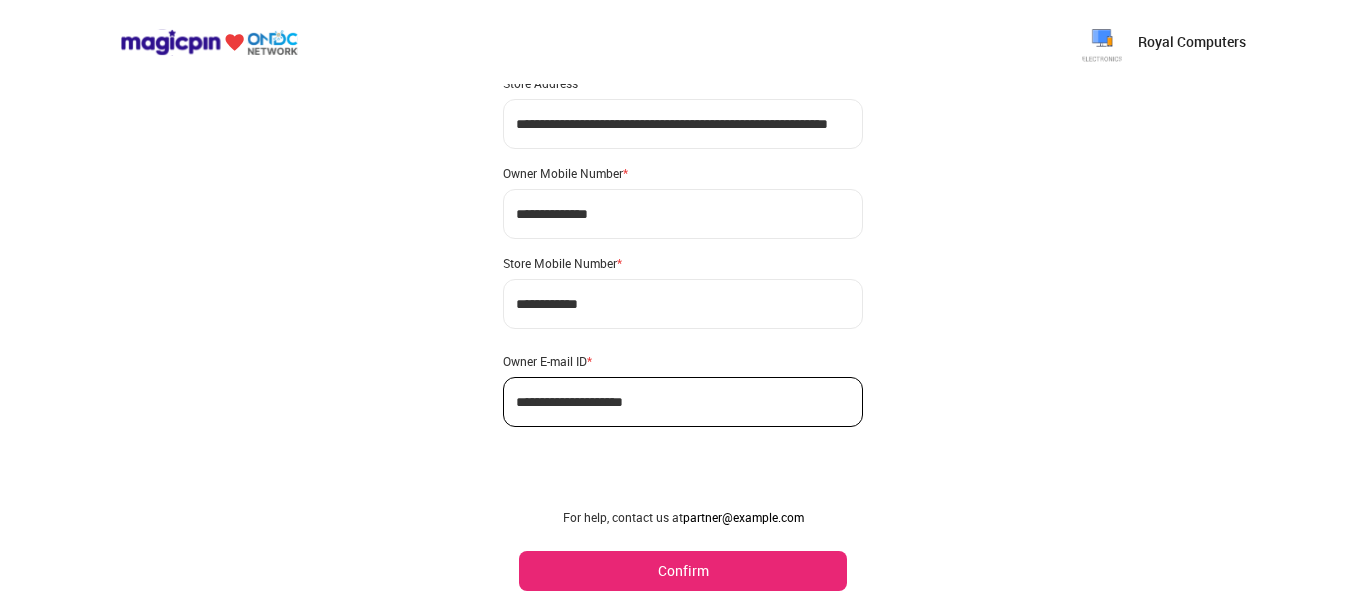click on "Confirm" at bounding box center [683, 571] 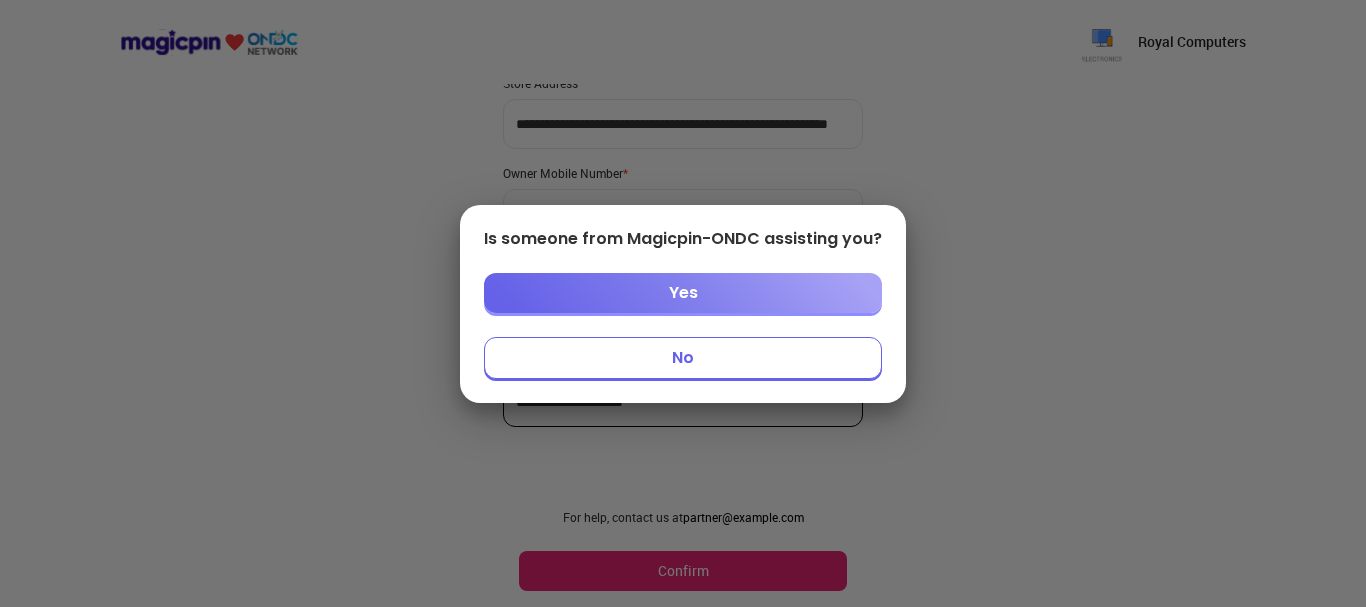 click on "No" at bounding box center [683, 358] 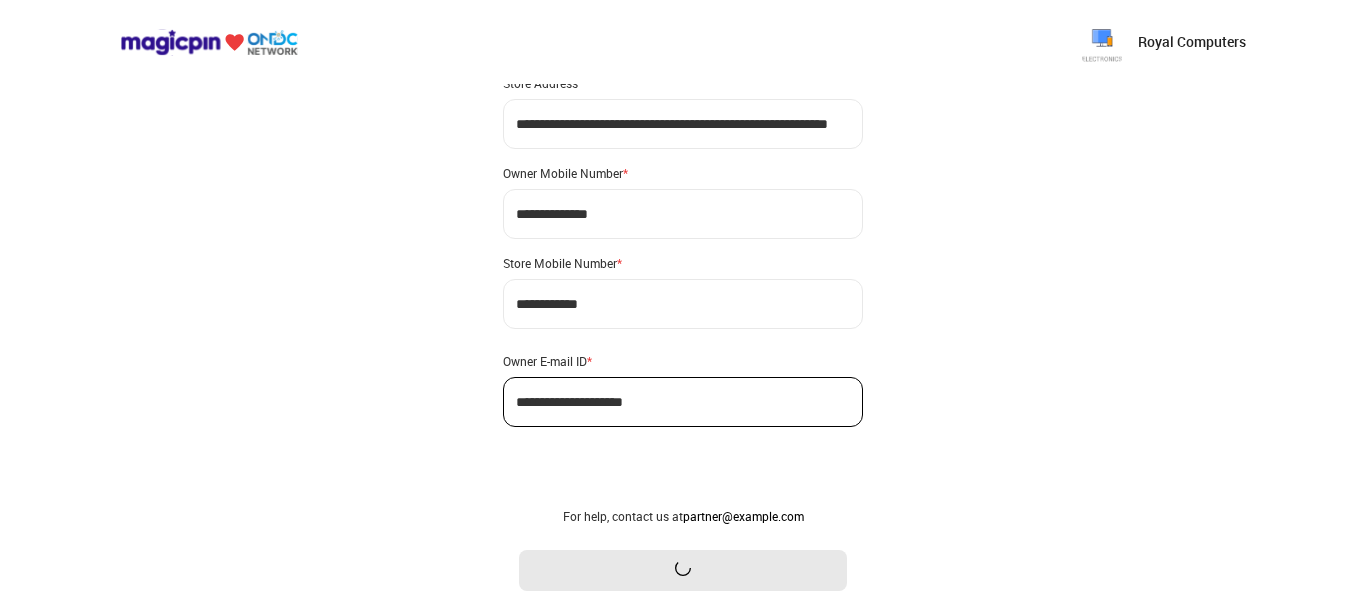 scroll, scrollTop: 0, scrollLeft: 0, axis: both 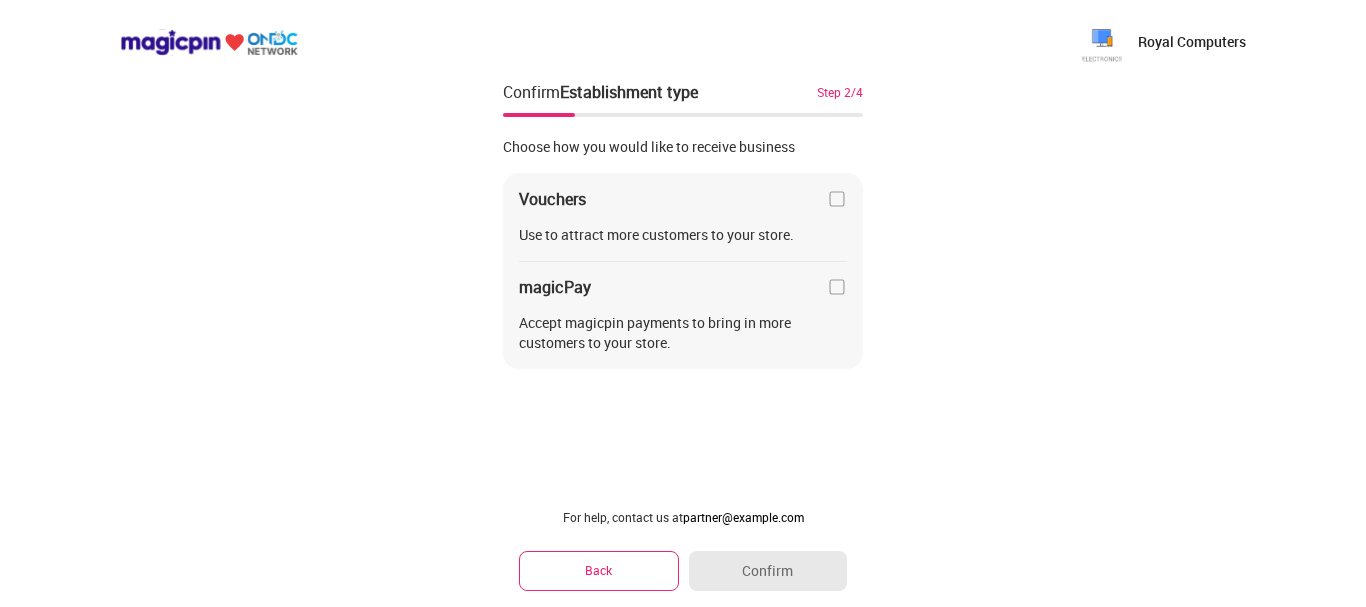 click at bounding box center (837, 199) 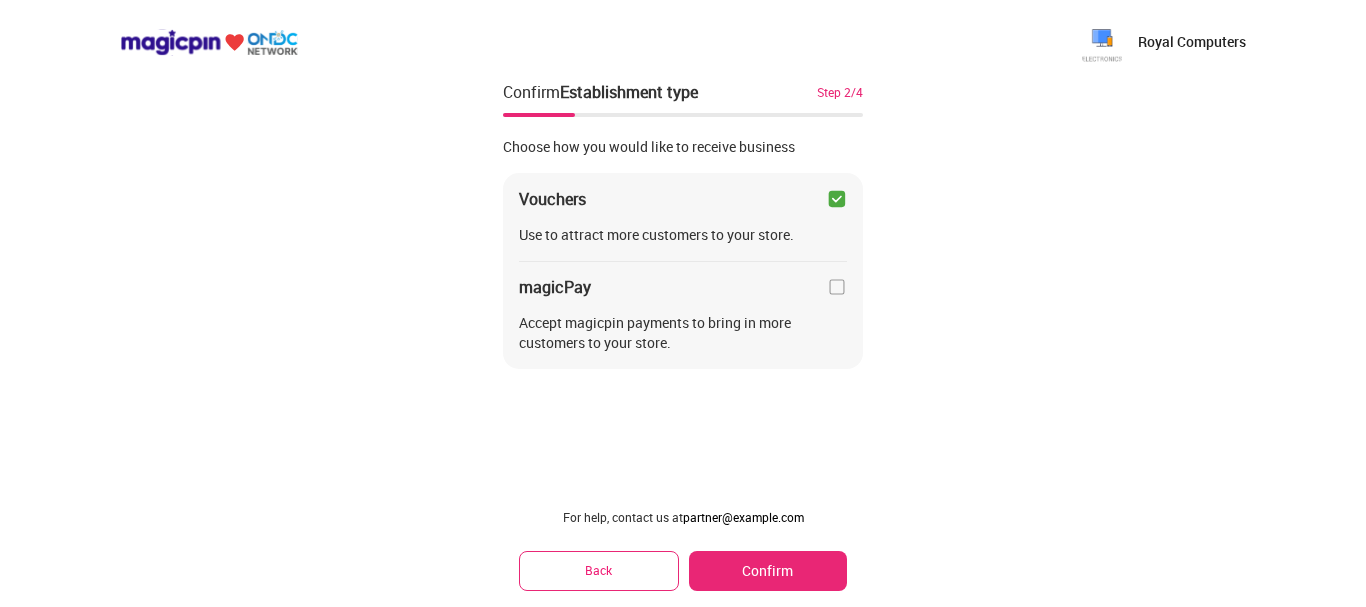 click on "Confirm" at bounding box center [768, 571] 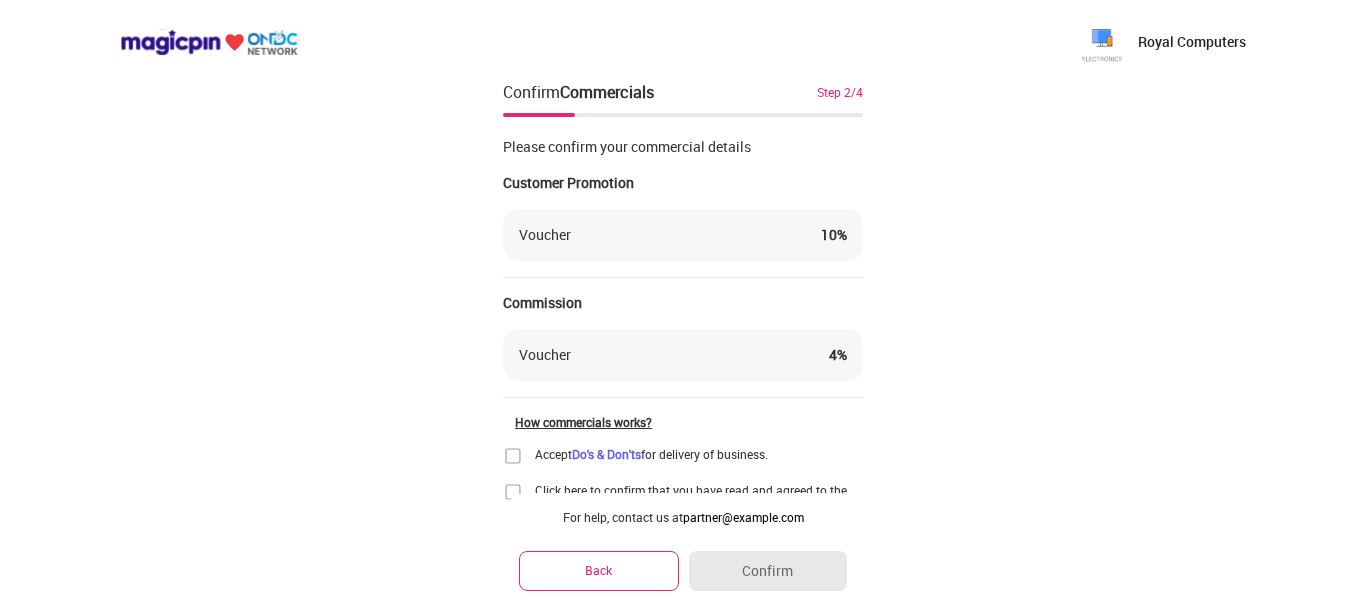 scroll, scrollTop: 87, scrollLeft: 0, axis: vertical 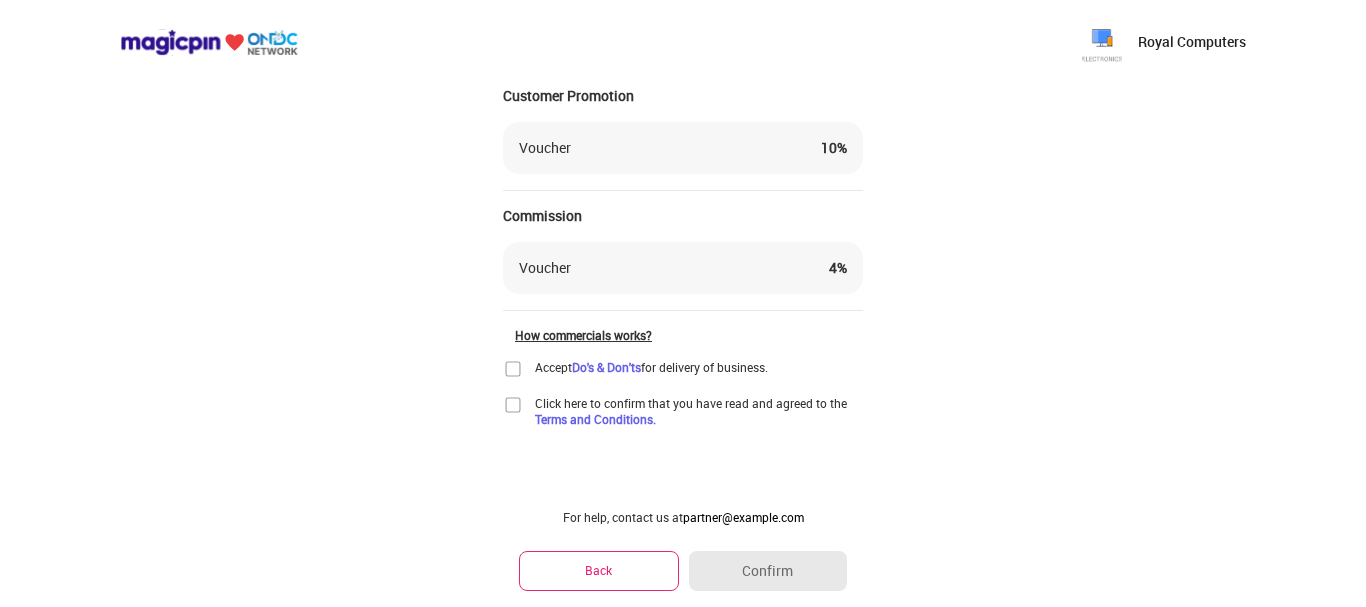 click at bounding box center [513, 369] 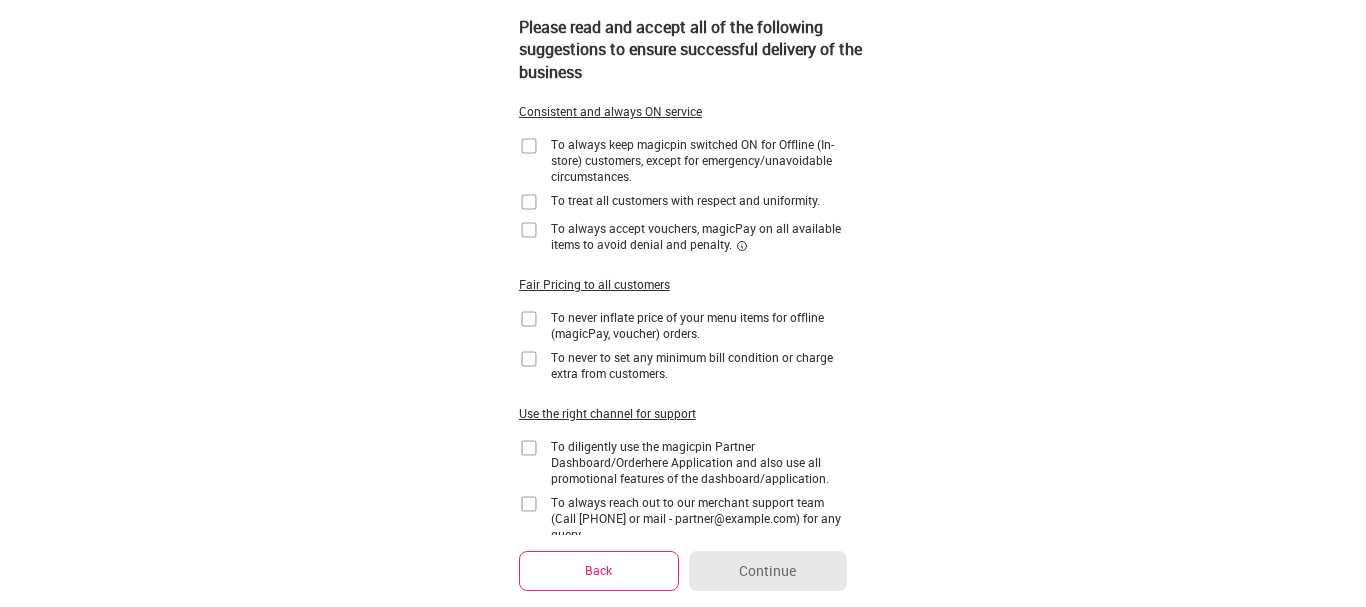 scroll, scrollTop: 0, scrollLeft: 0, axis: both 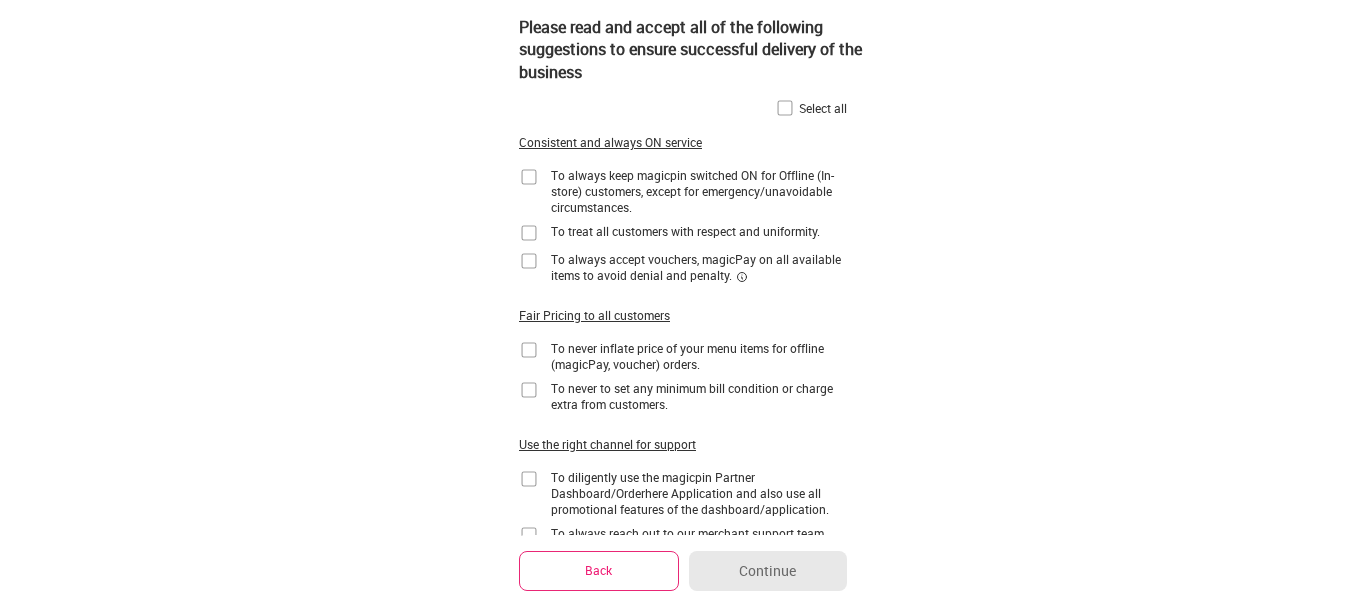 click at bounding box center [785, 108] 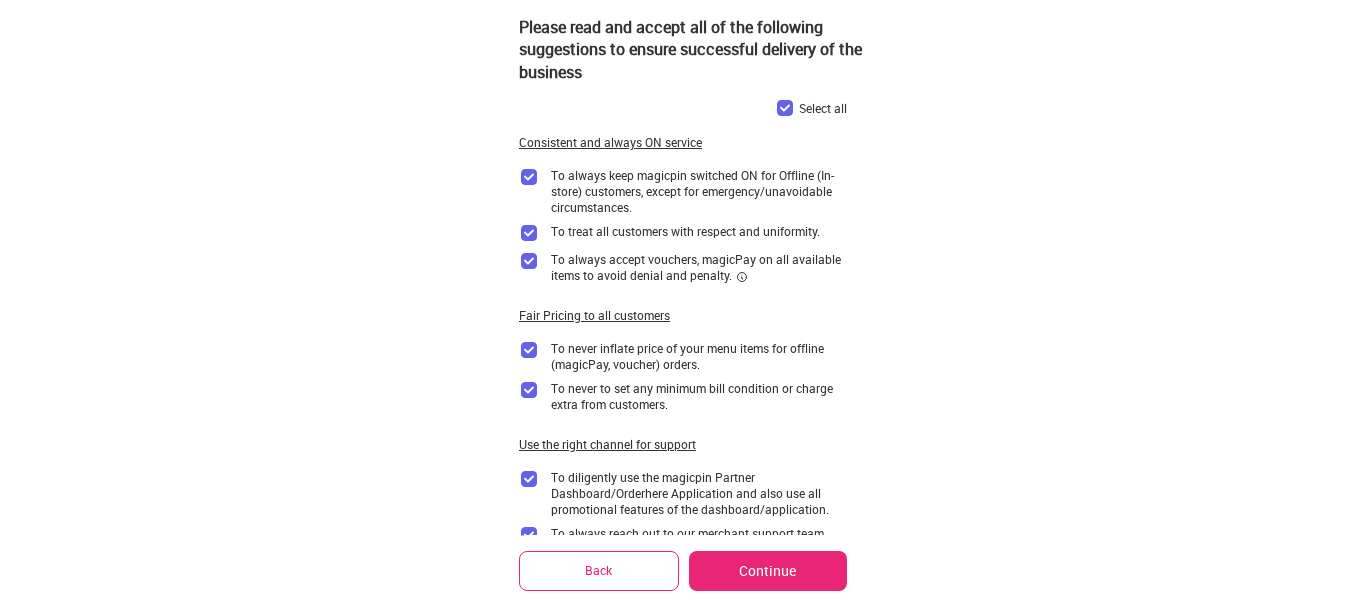 click on "Continue" at bounding box center [768, 571] 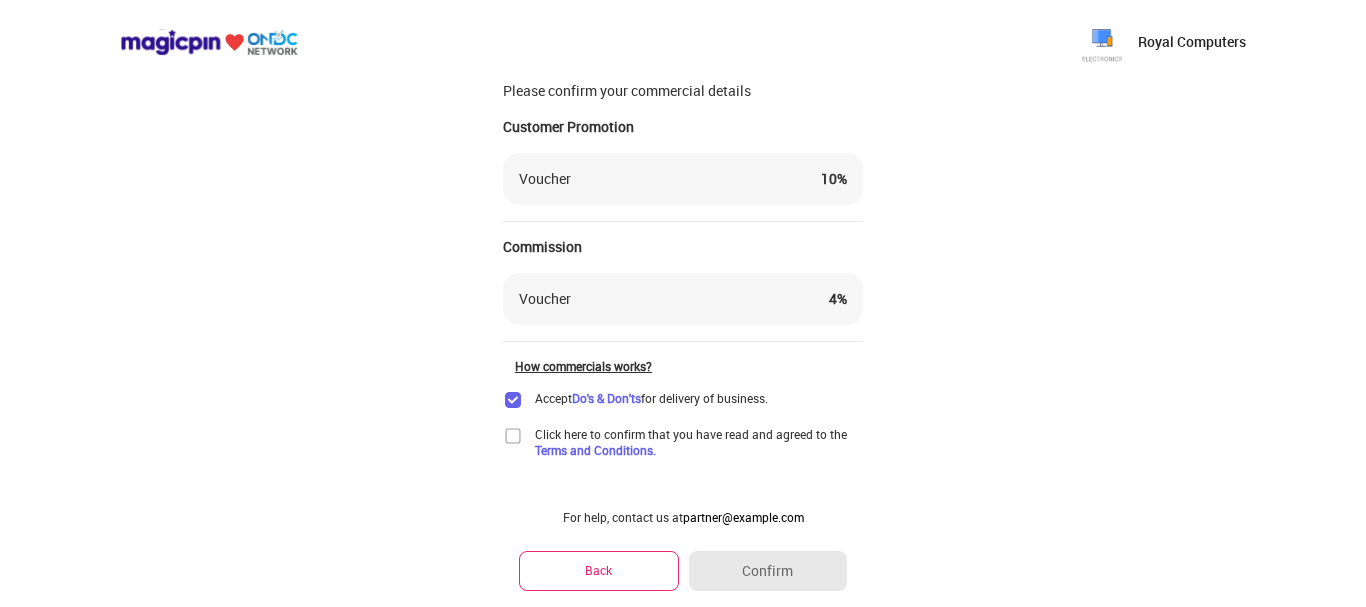scroll, scrollTop: 87, scrollLeft: 0, axis: vertical 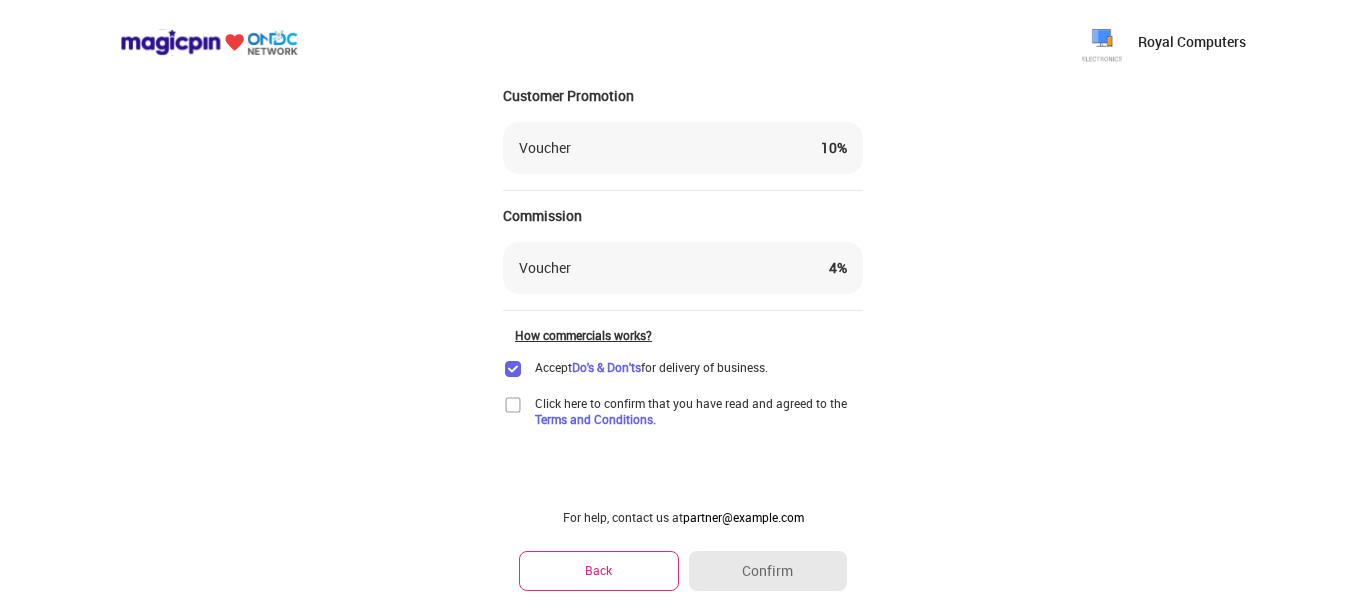 click at bounding box center (513, 405) 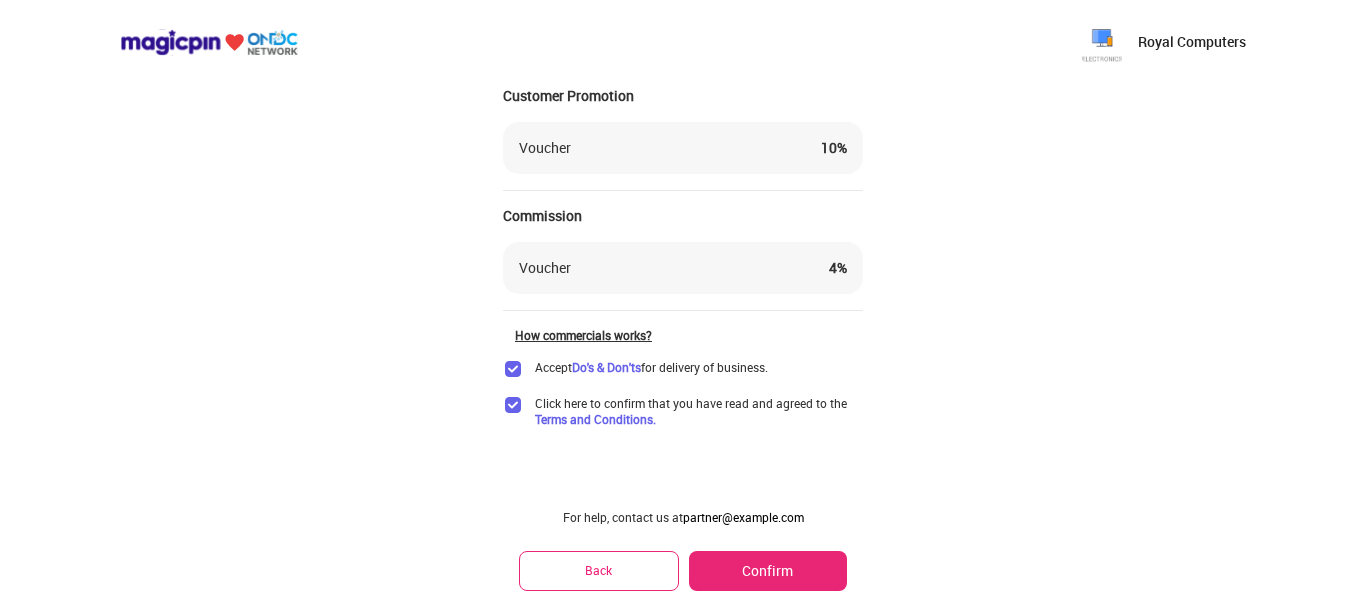 click on "Confirm" at bounding box center [768, 571] 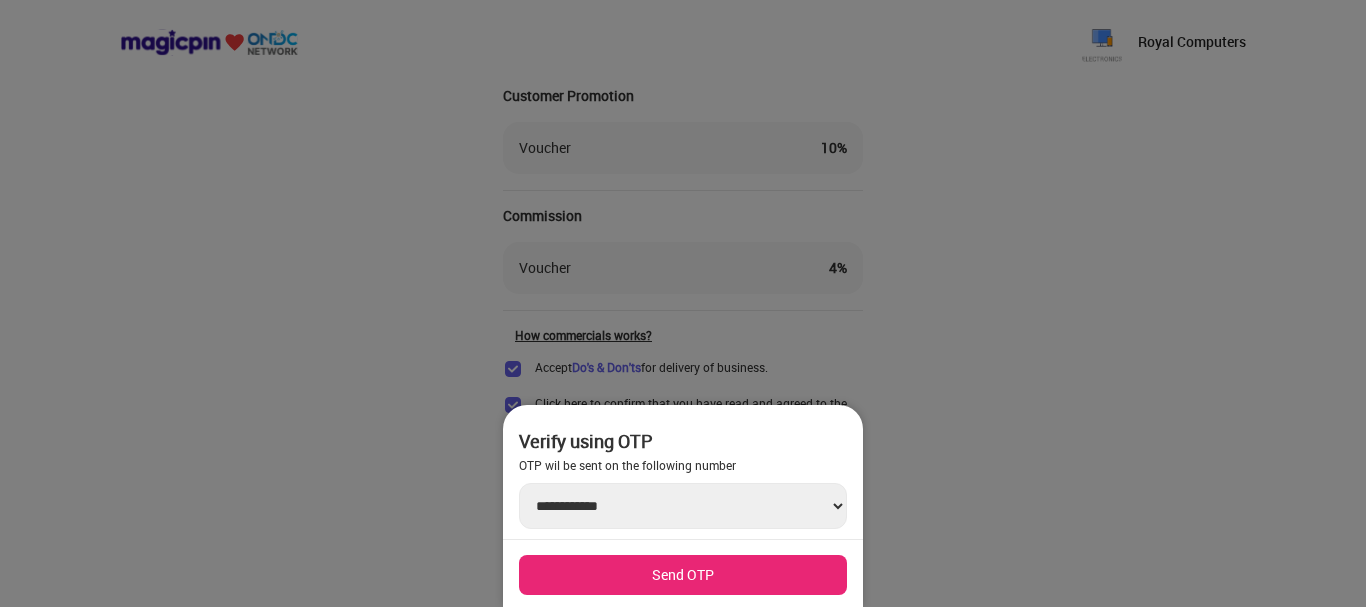 click on "Send OTP" at bounding box center (683, 575) 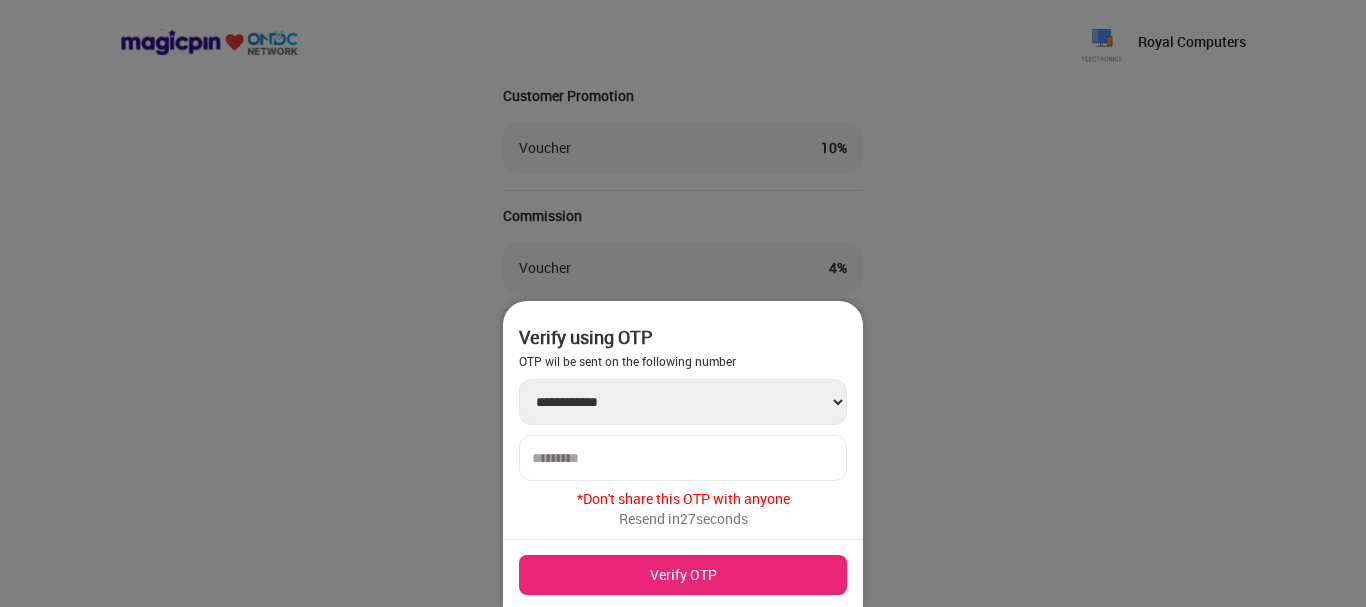 click at bounding box center (683, 458) 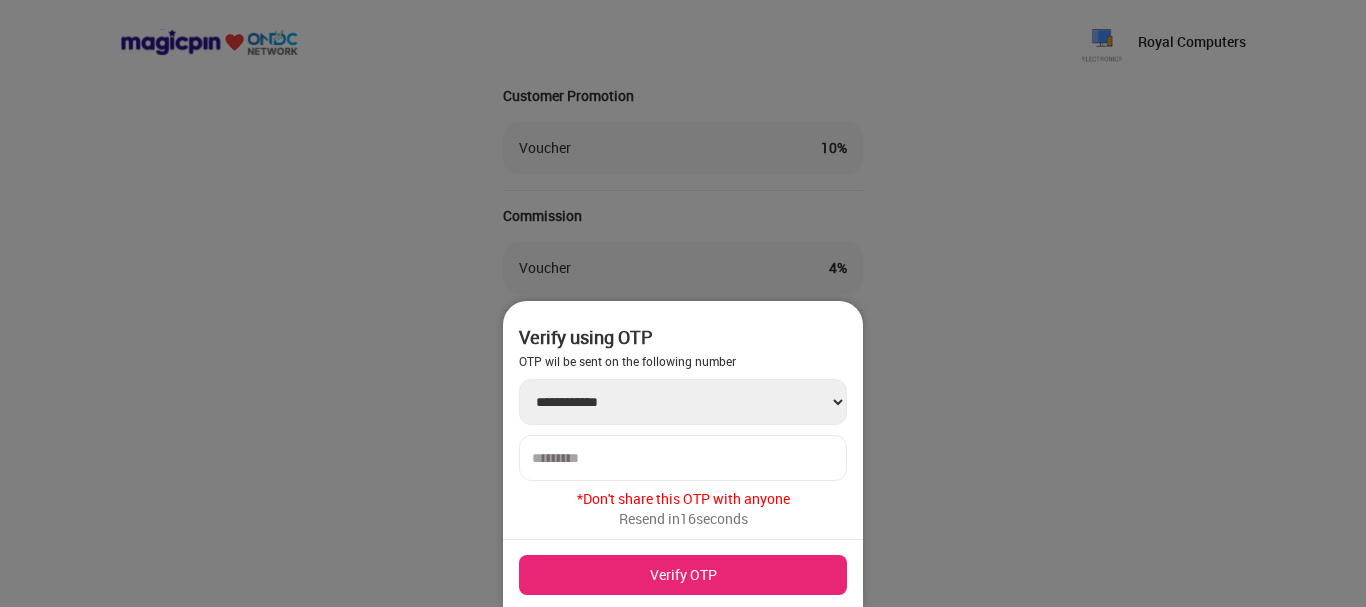 type on "******" 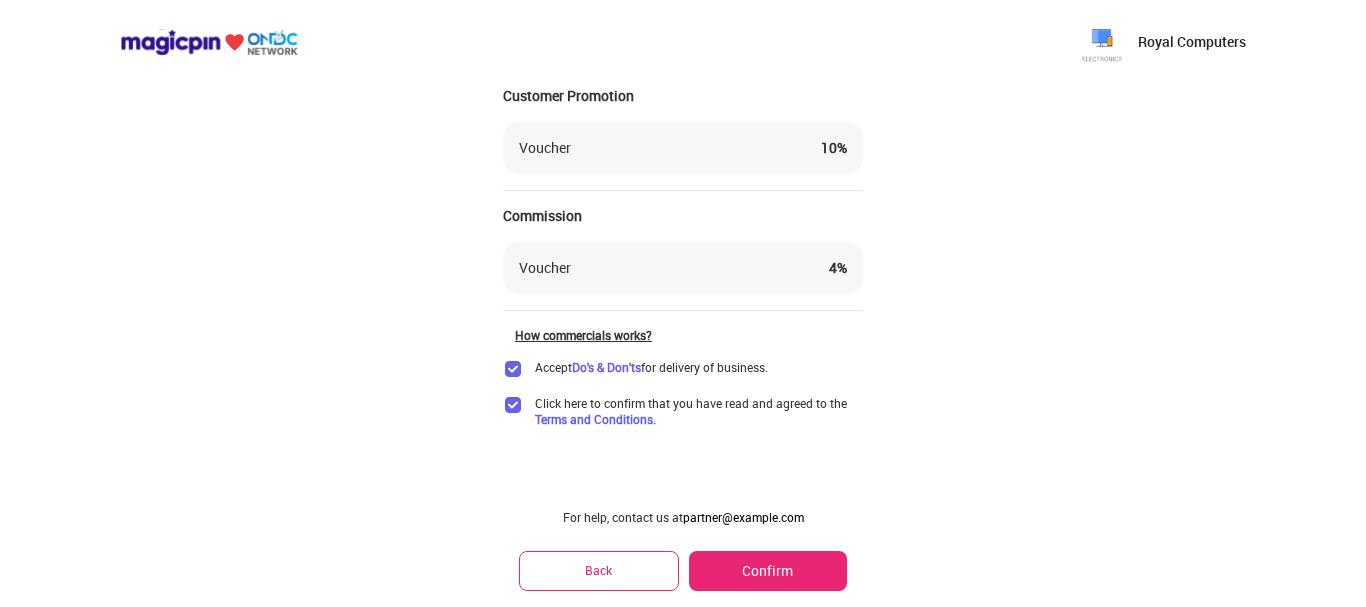 scroll, scrollTop: 40, scrollLeft: 0, axis: vertical 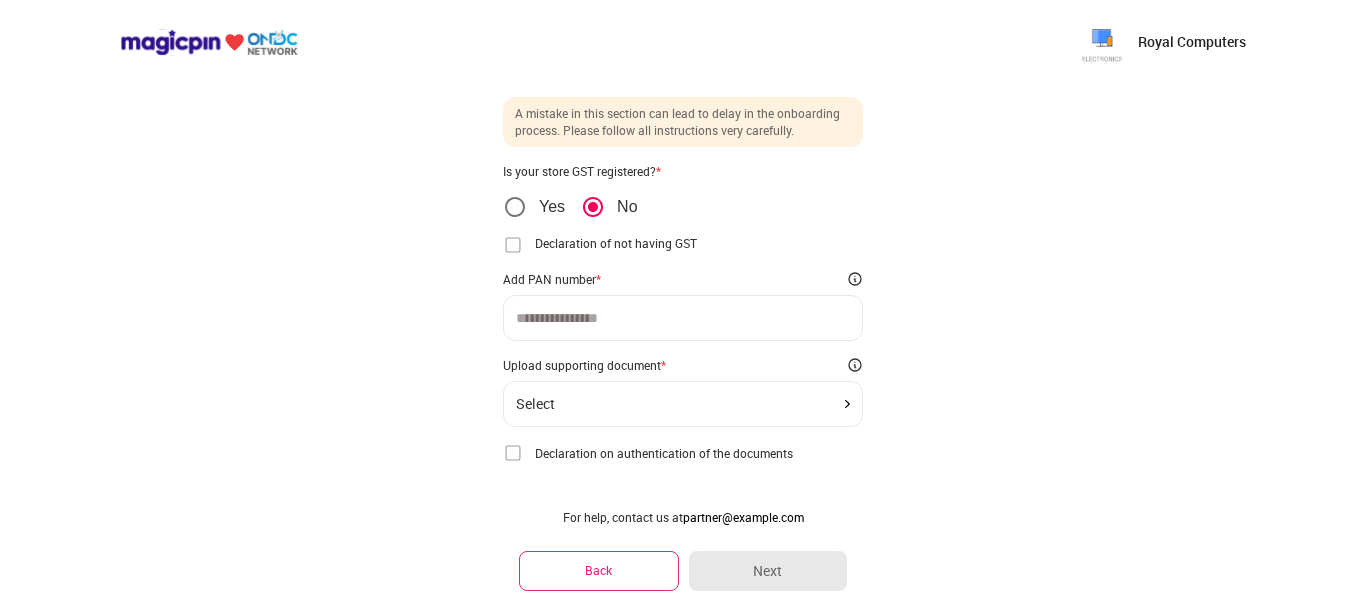 click at bounding box center (683, 318) 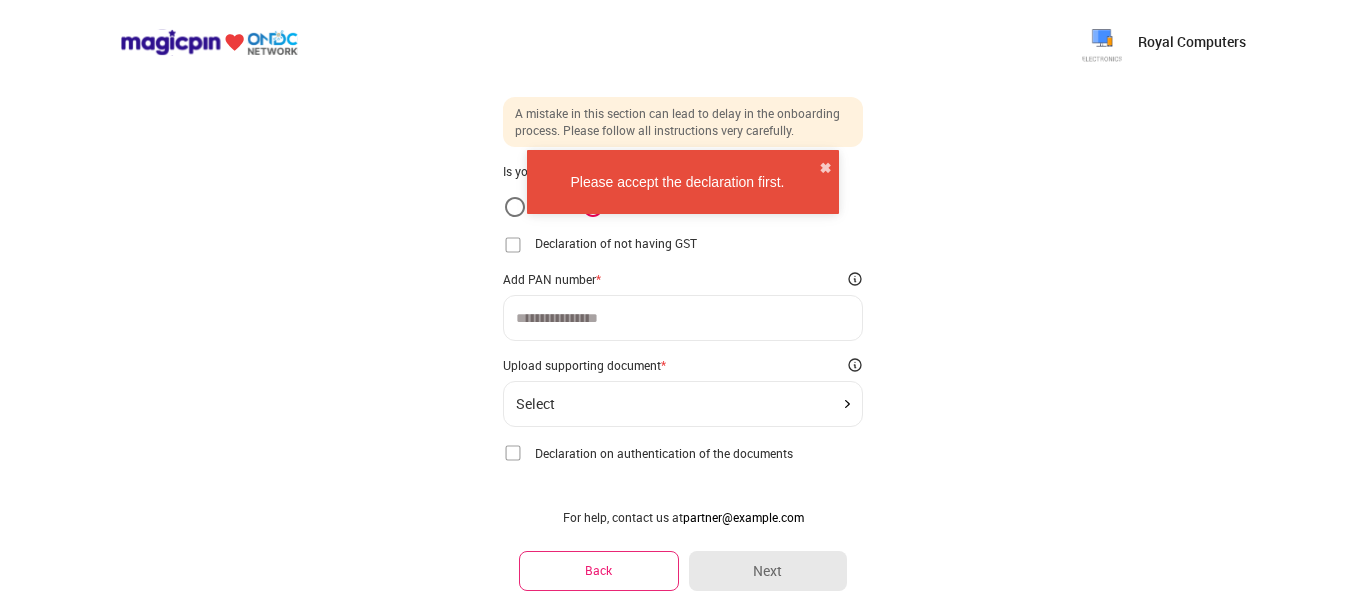 click at bounding box center [527, 211] 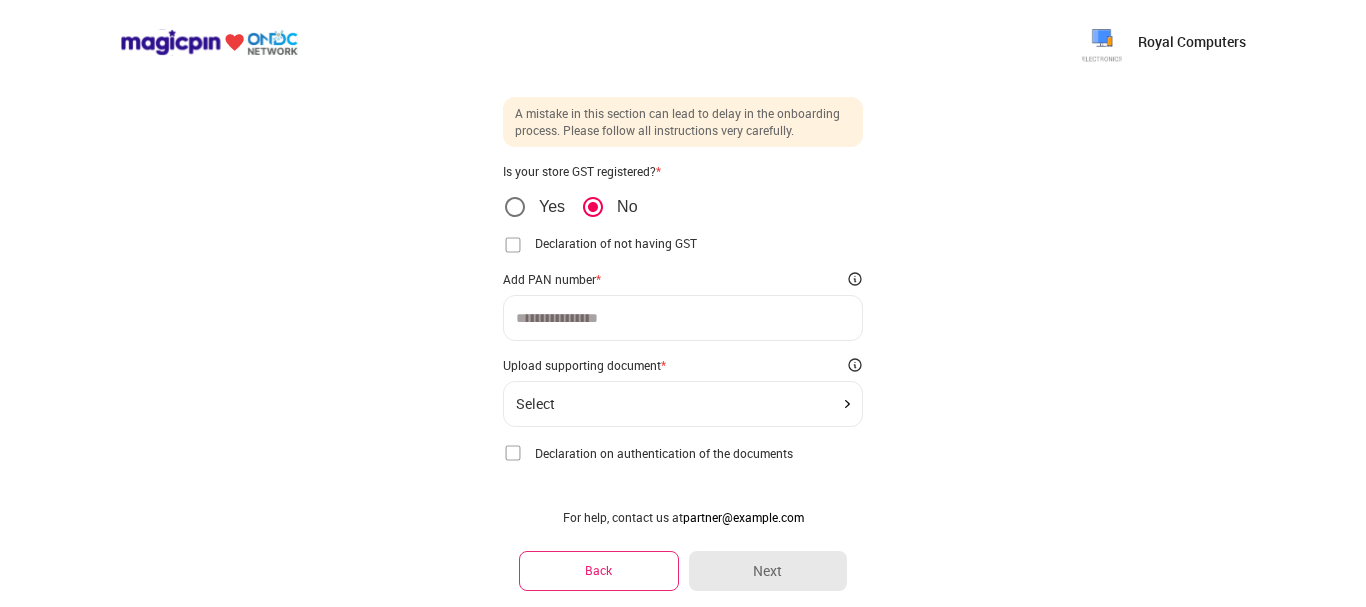 click at bounding box center [513, 245] 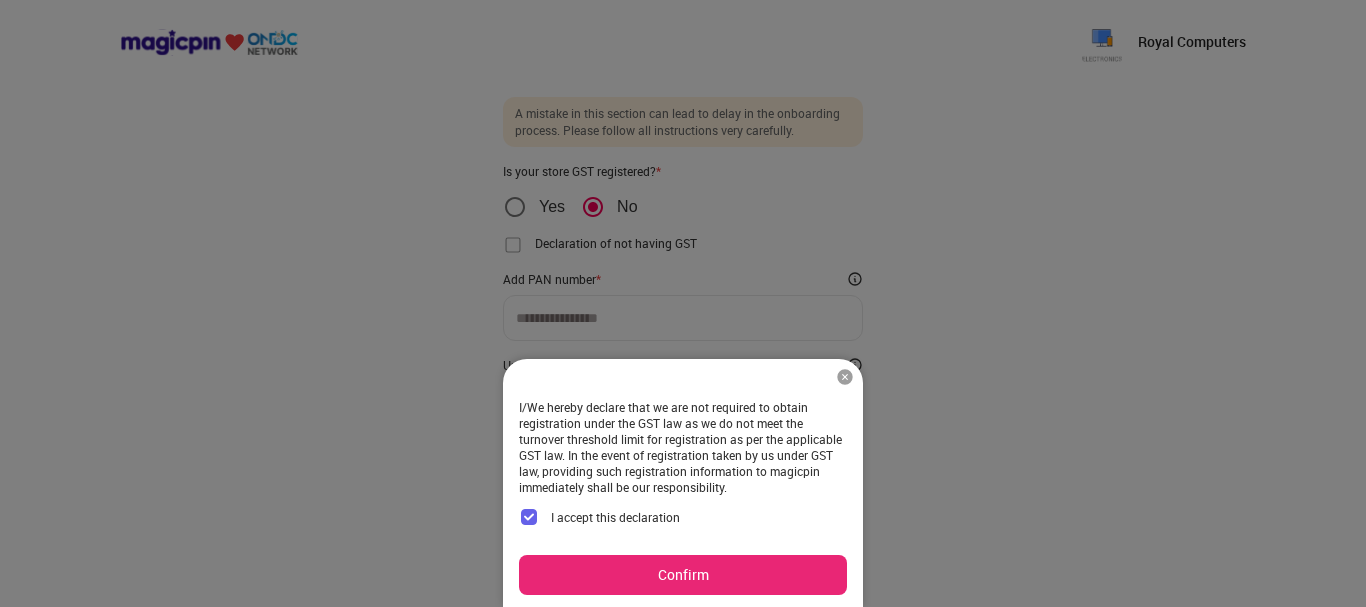 click on "Confirm" at bounding box center (683, 575) 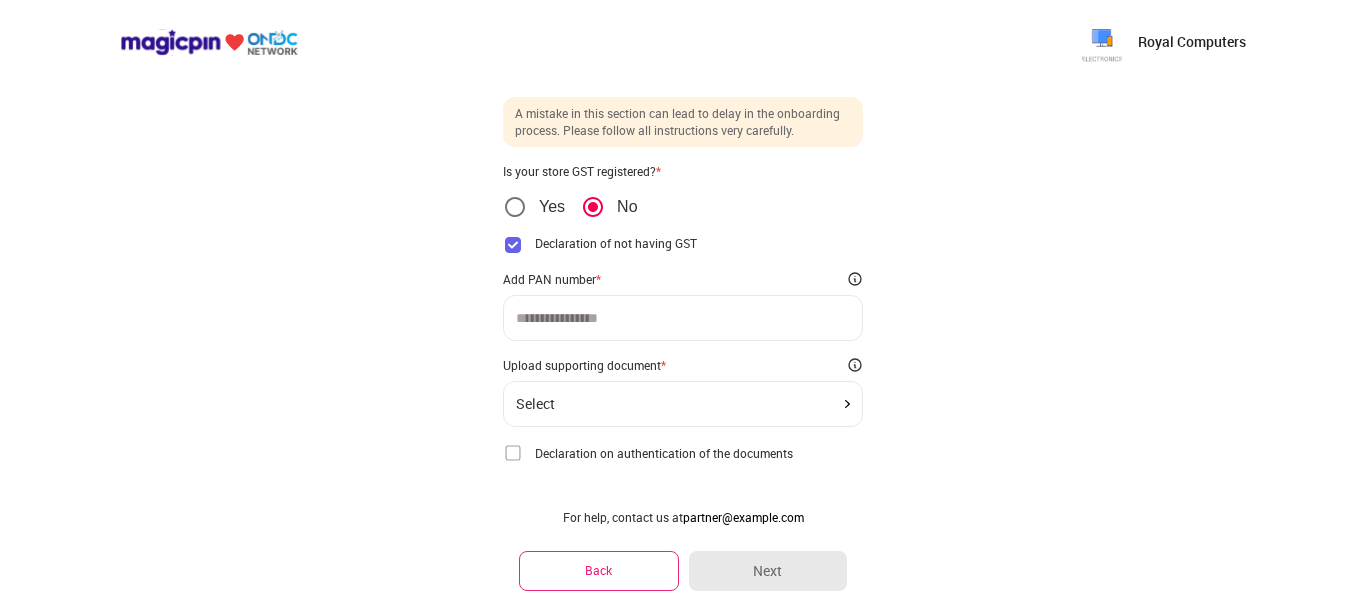 click at bounding box center (683, 318) 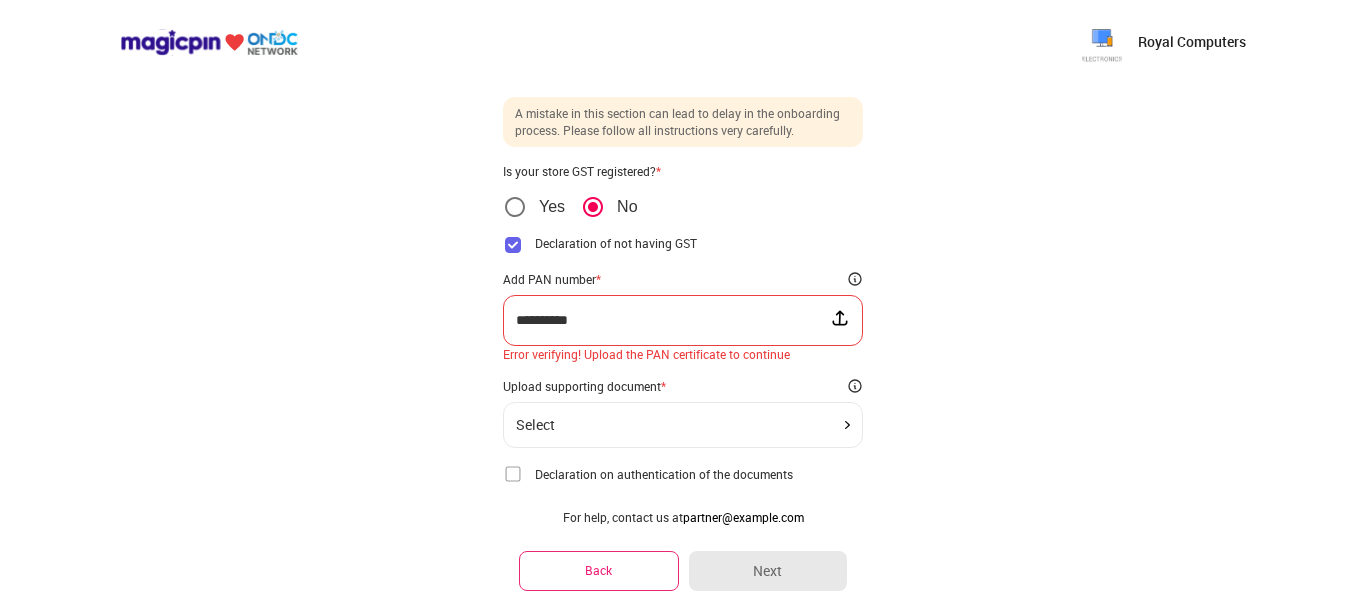 click on "**********" at bounding box center (673, 320) 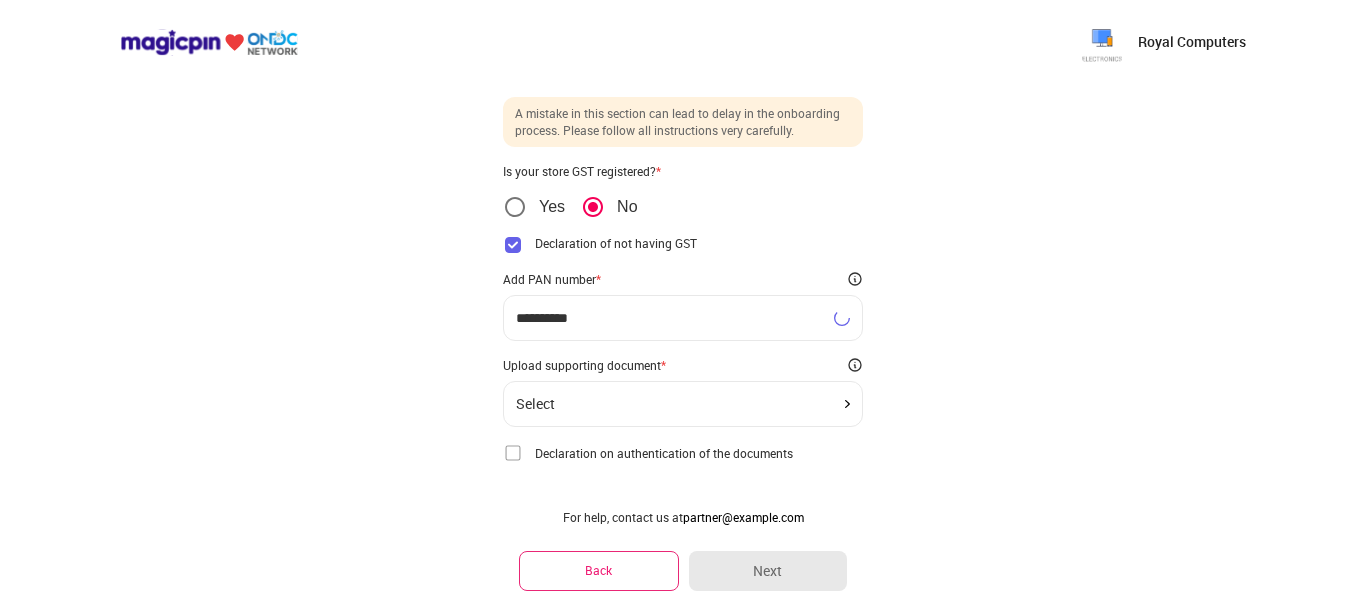 type on "**********" 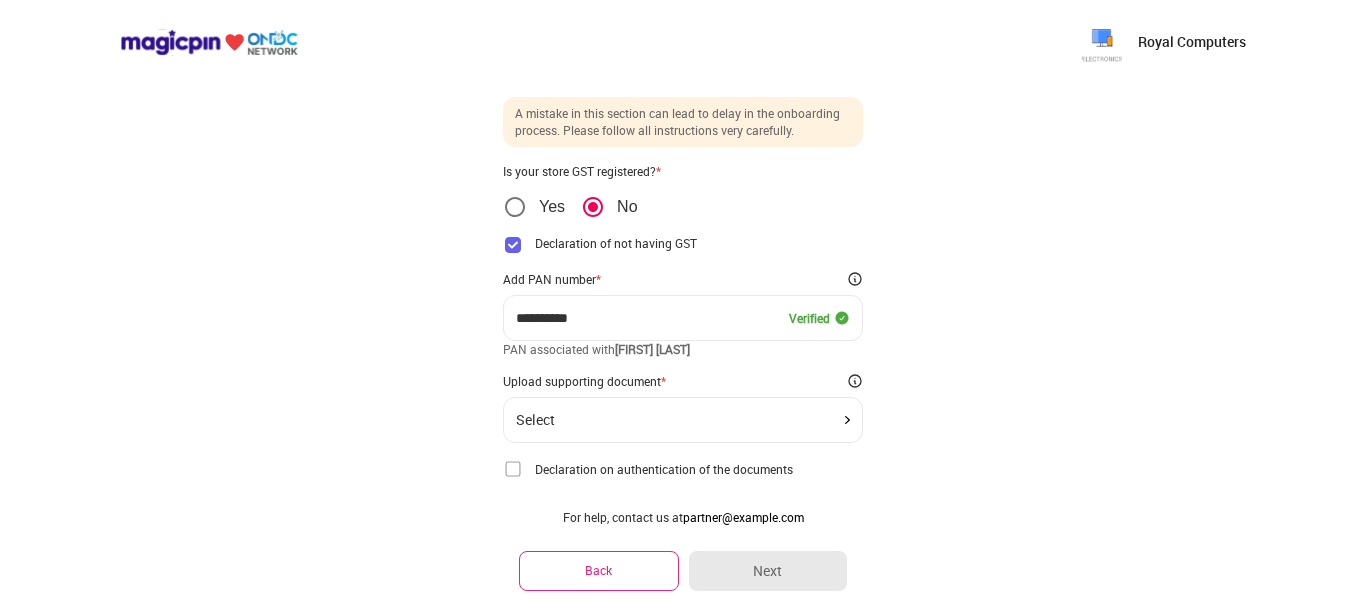click on "Select" 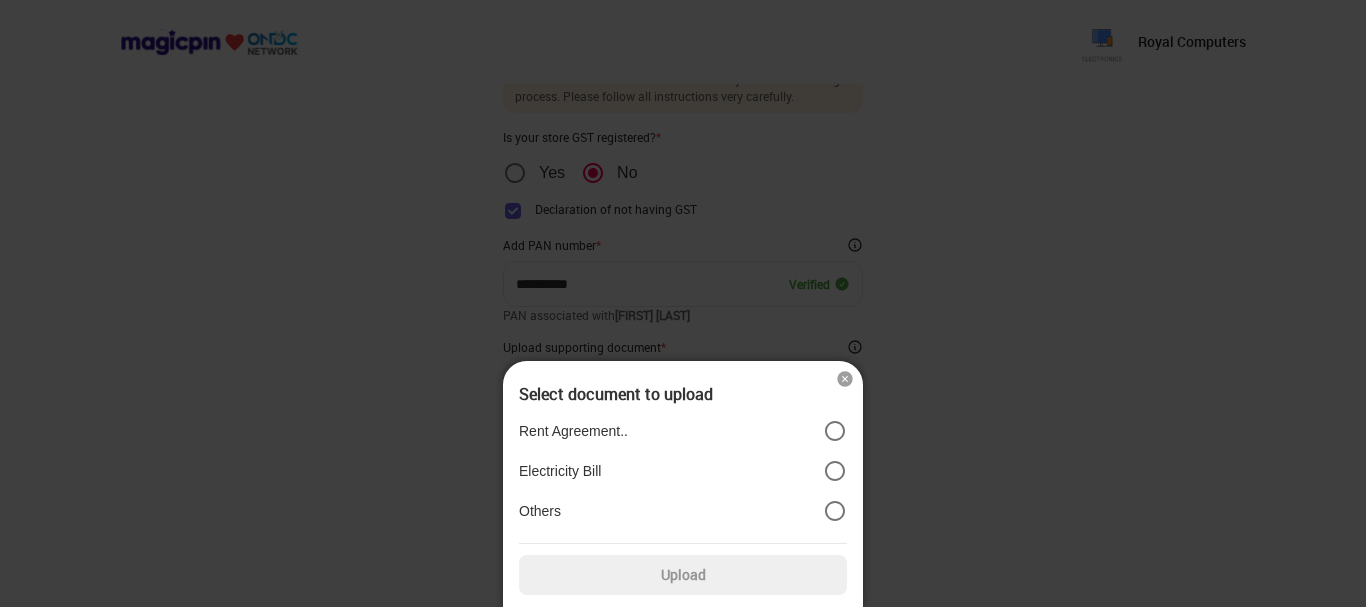 scroll, scrollTop: 92, scrollLeft: 0, axis: vertical 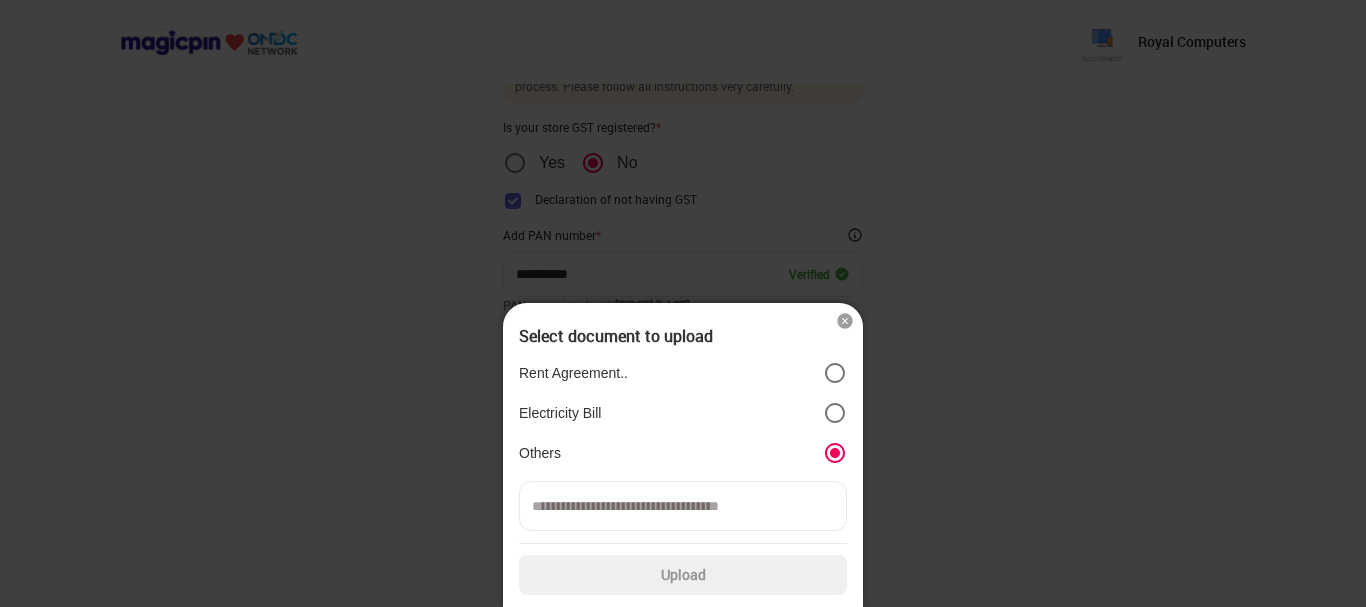 click at bounding box center [683, 506] 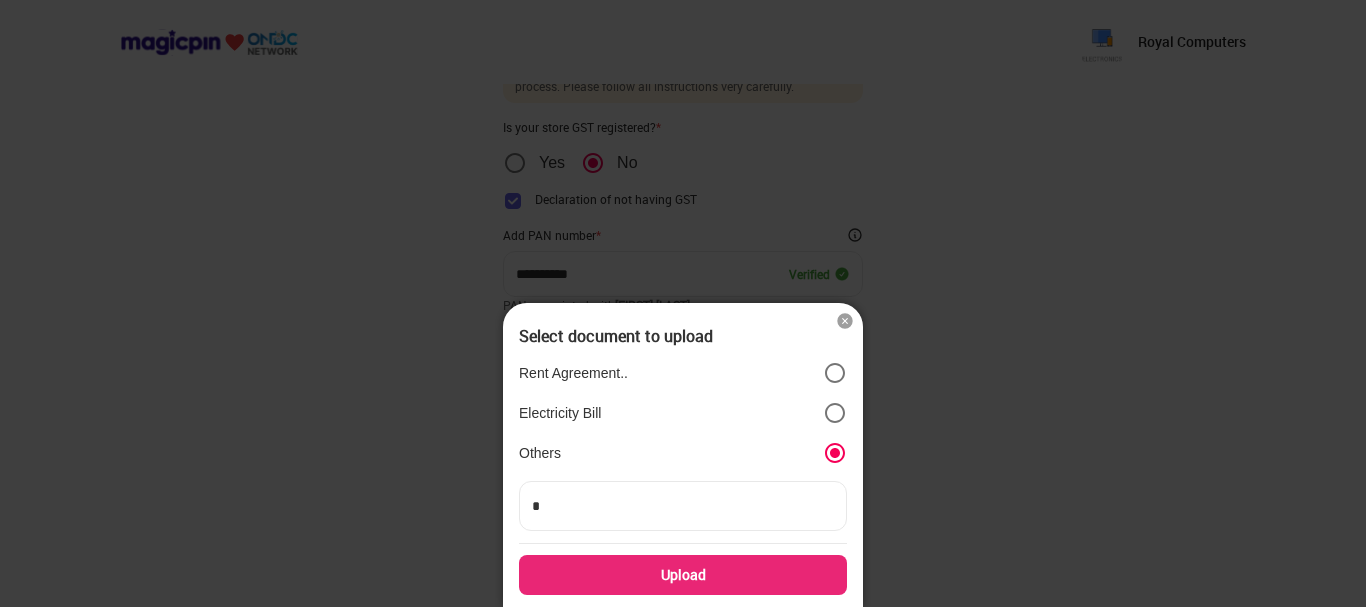 type on "**" 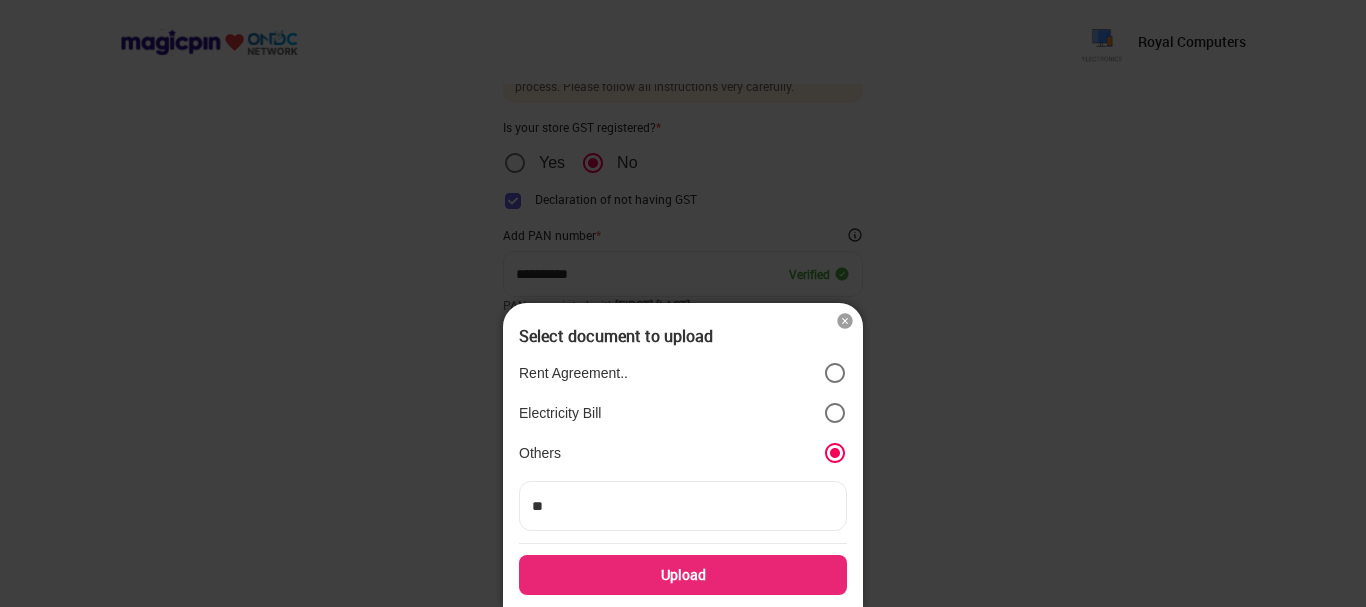 type on "***" 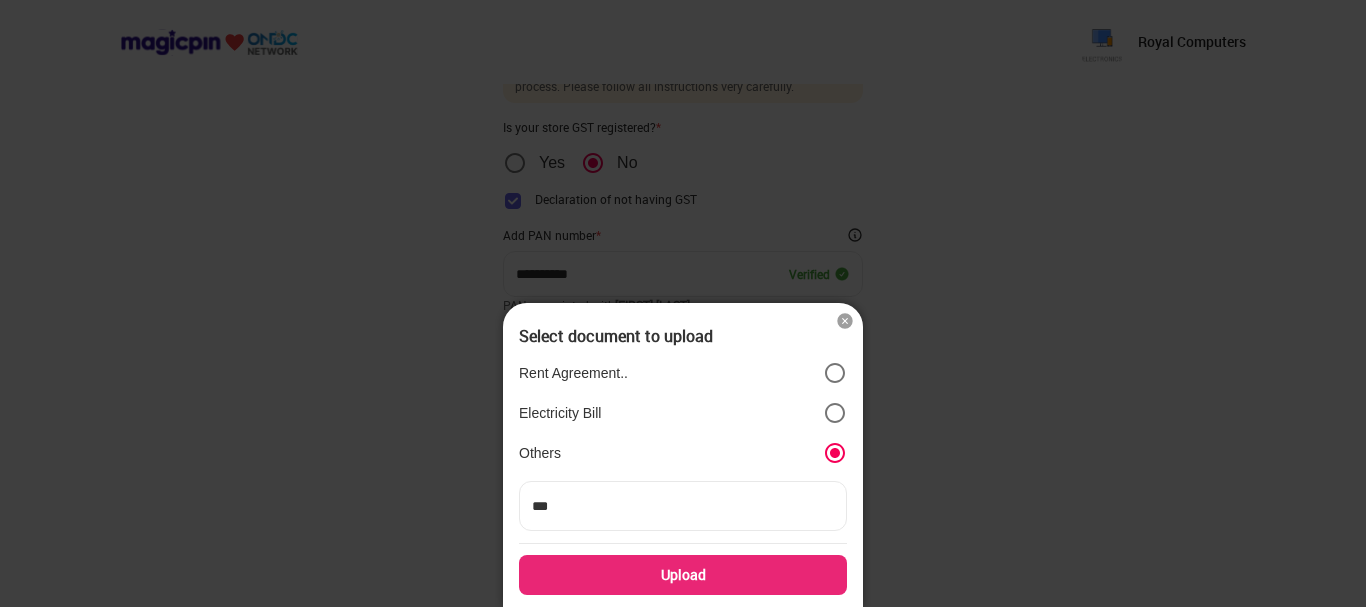 type on "****" 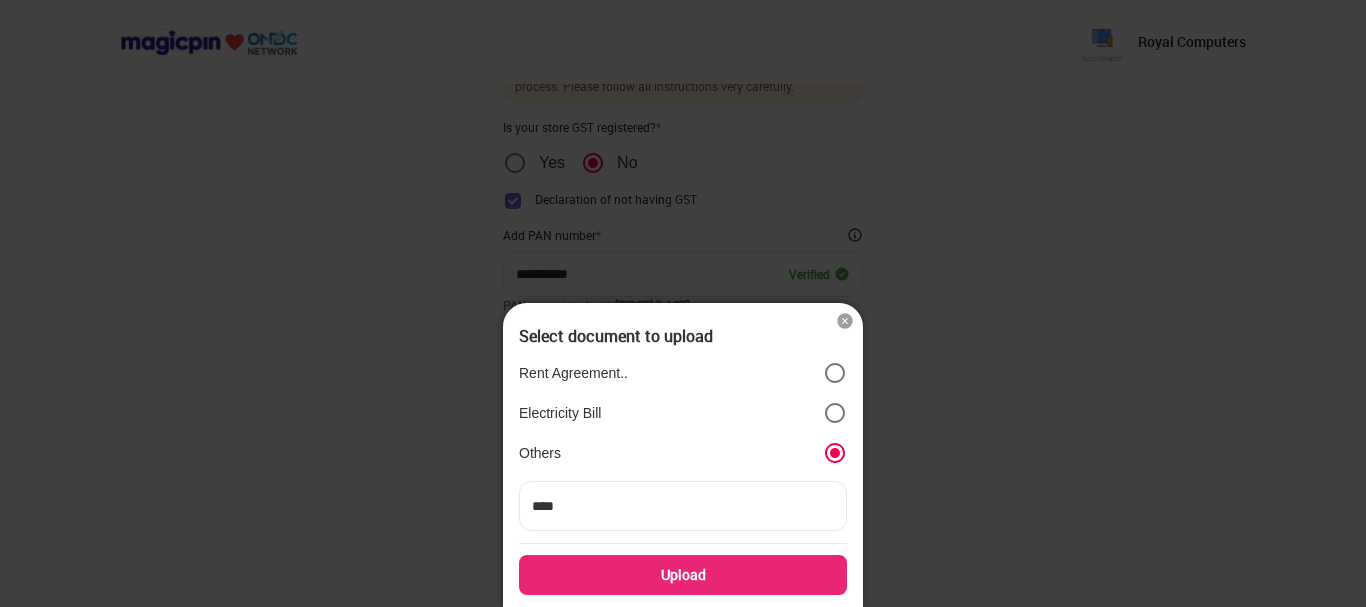 type on "****" 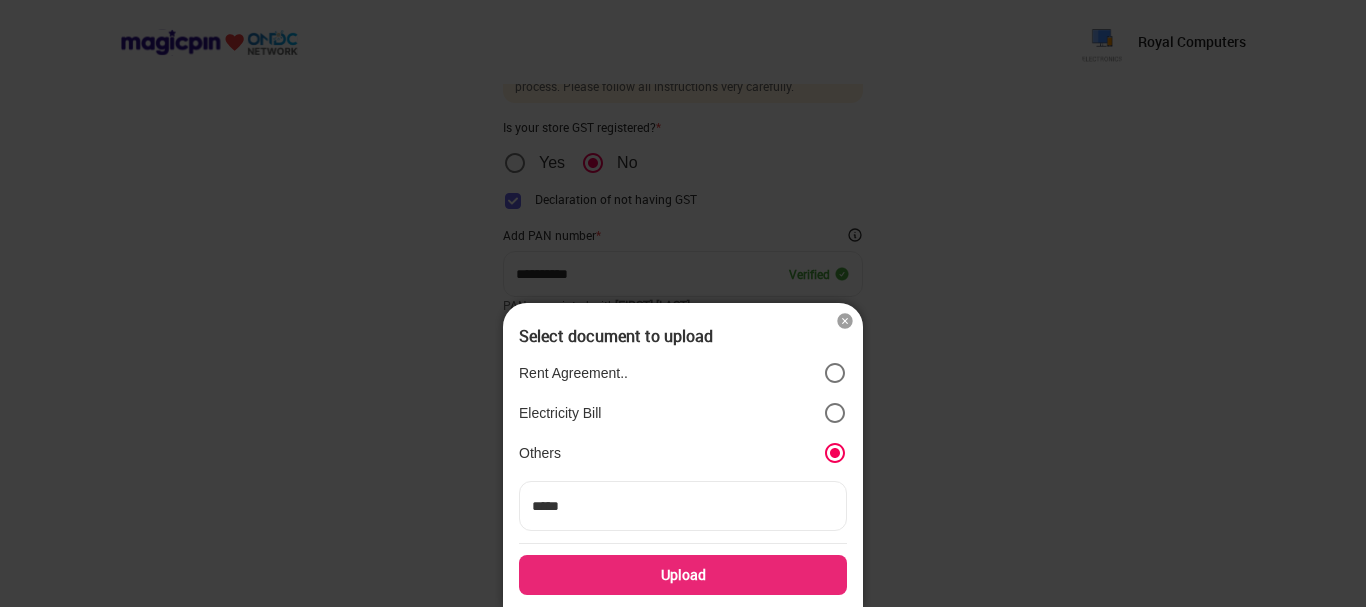 type on "******" 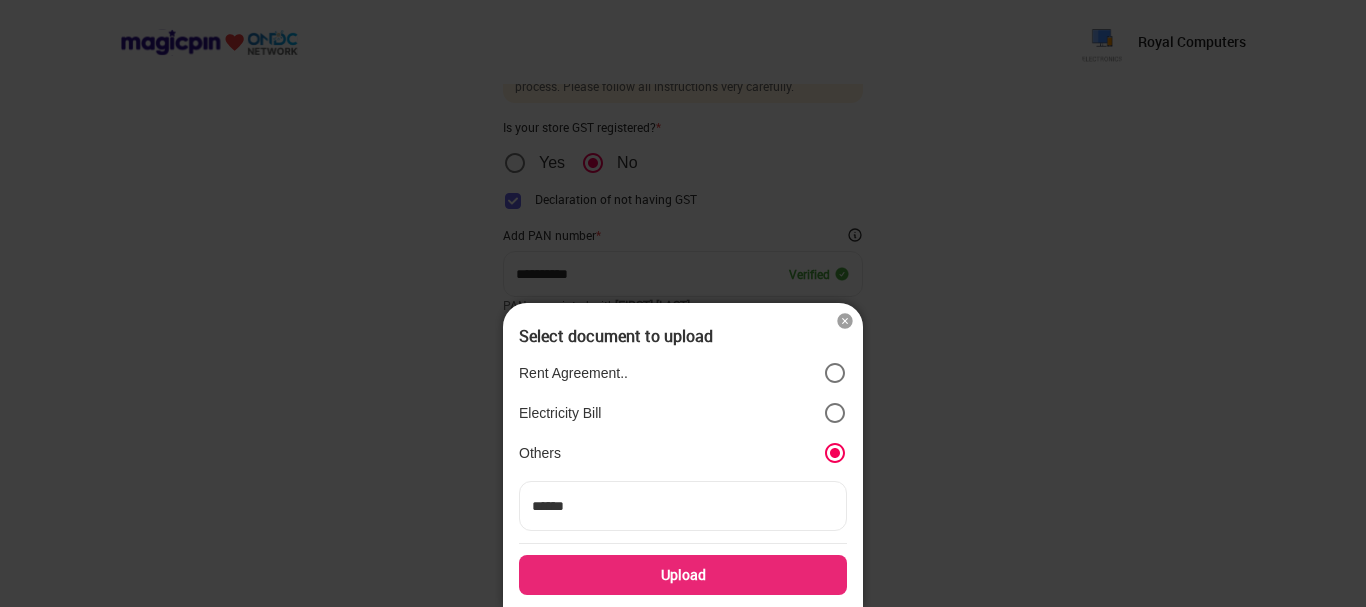 type on "*******" 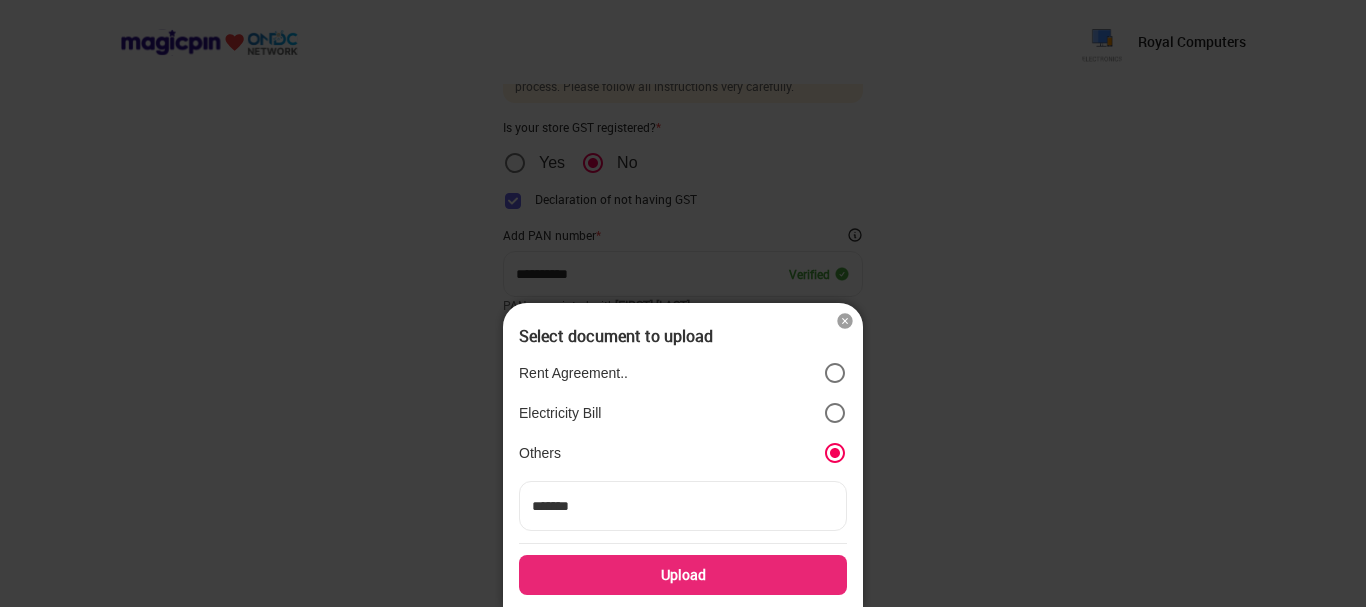 type on "********" 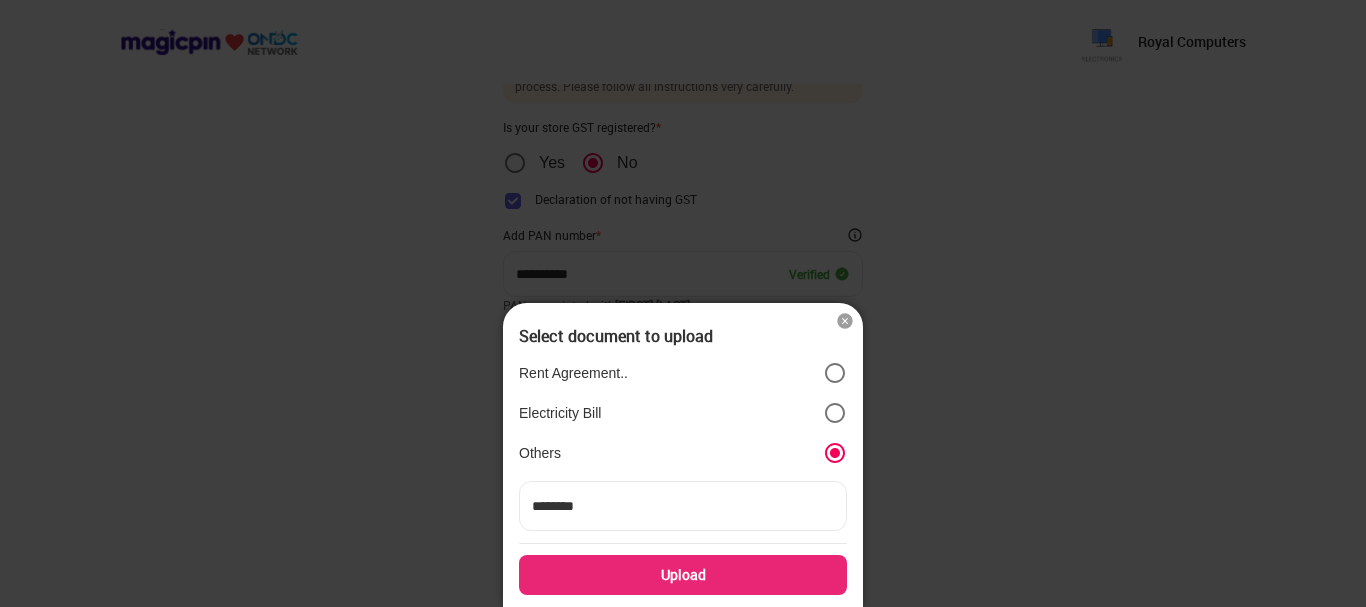 type on "********" 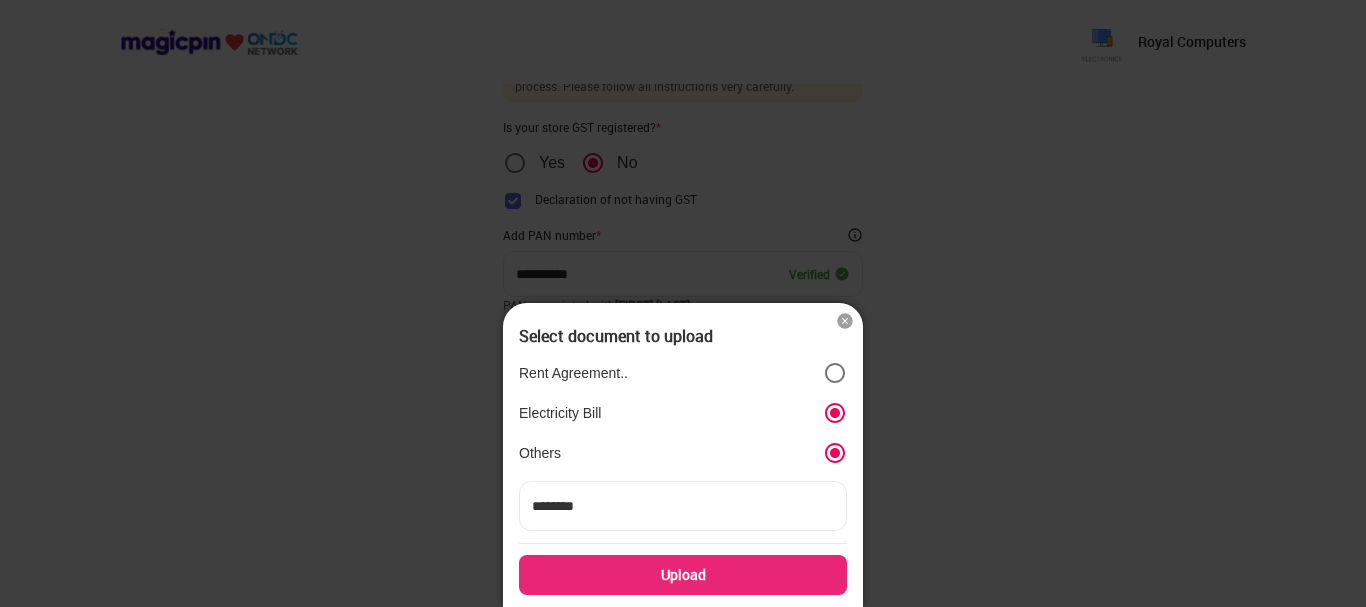 click on "Upload" at bounding box center [683, 575] 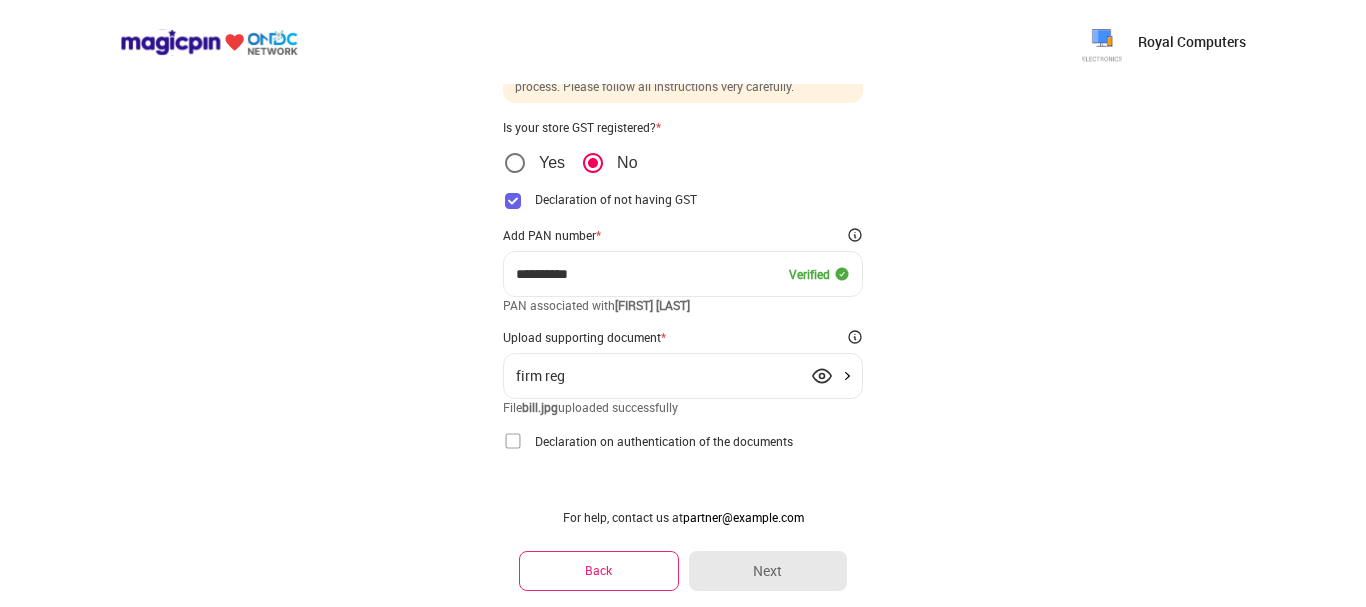 click on "Declaration on authentication of the documents" at bounding box center [664, 441] 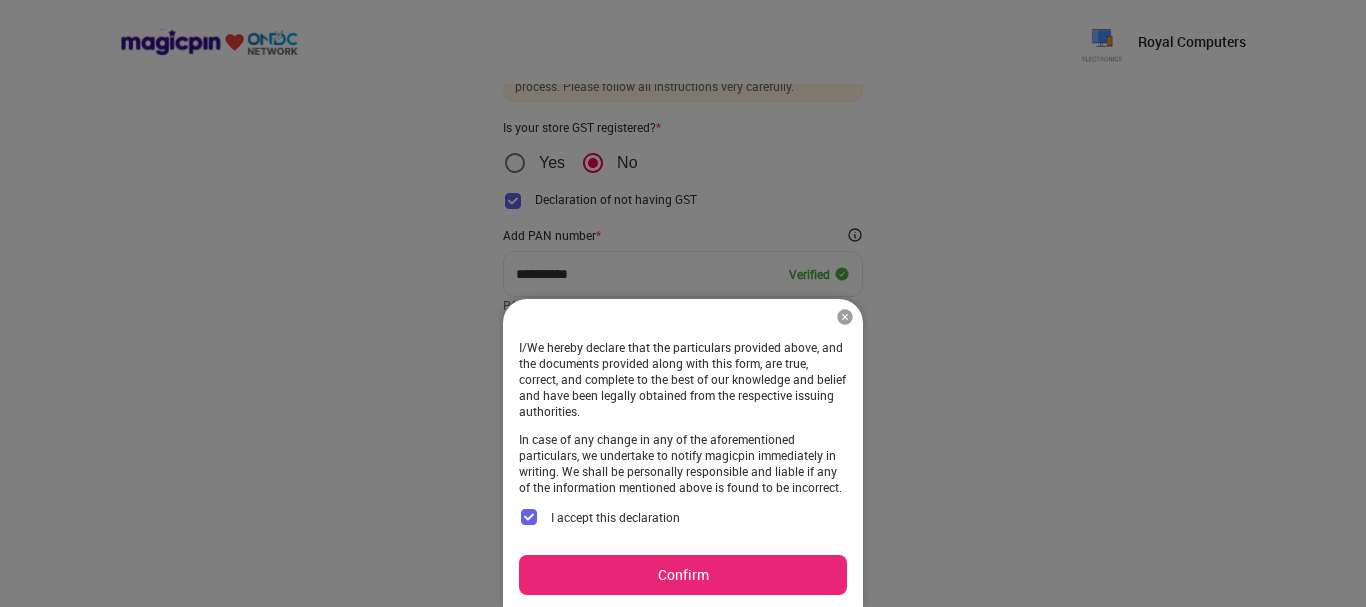 click on "Confirm" at bounding box center (683, 575) 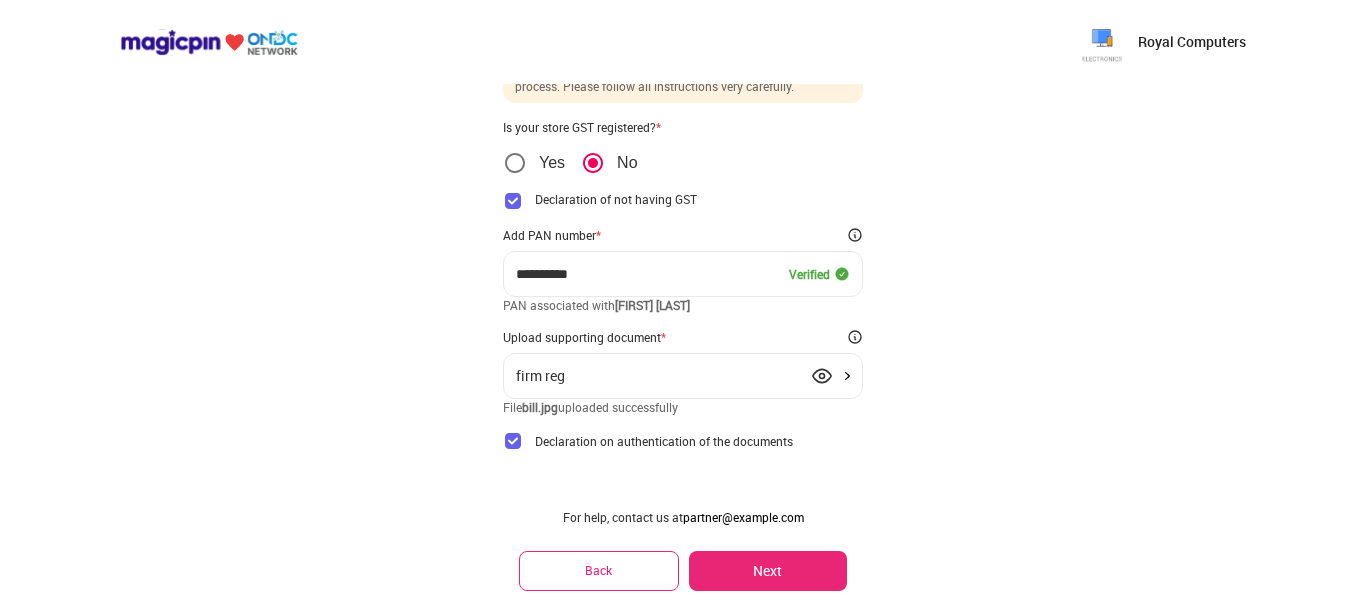 click on "Next" at bounding box center [768, 571] 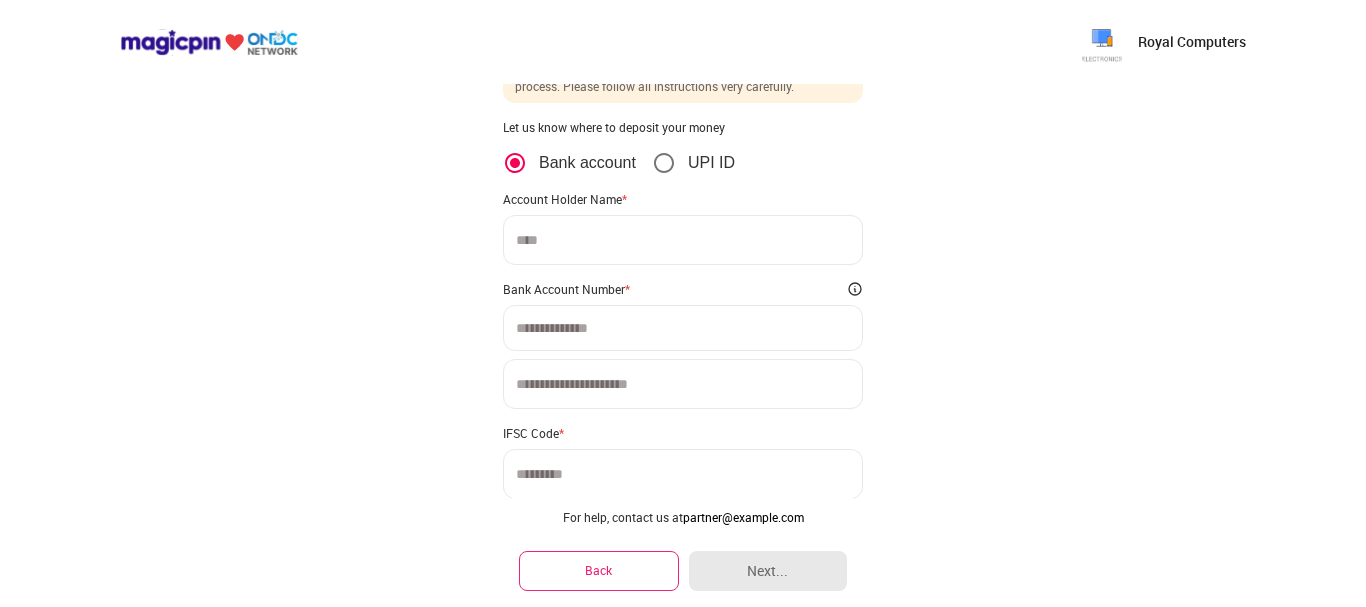 scroll, scrollTop: 0, scrollLeft: 0, axis: both 